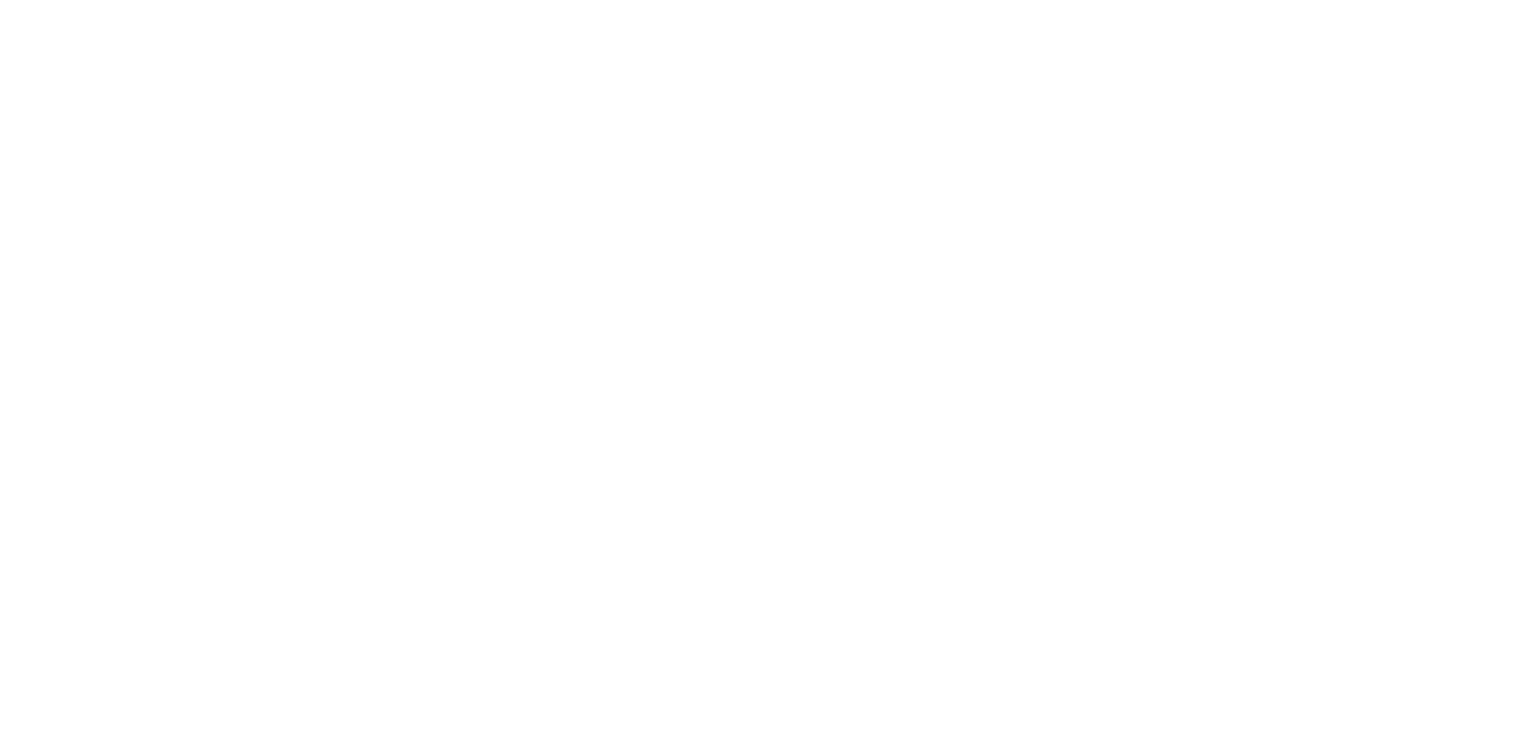 scroll, scrollTop: 0, scrollLeft: 0, axis: both 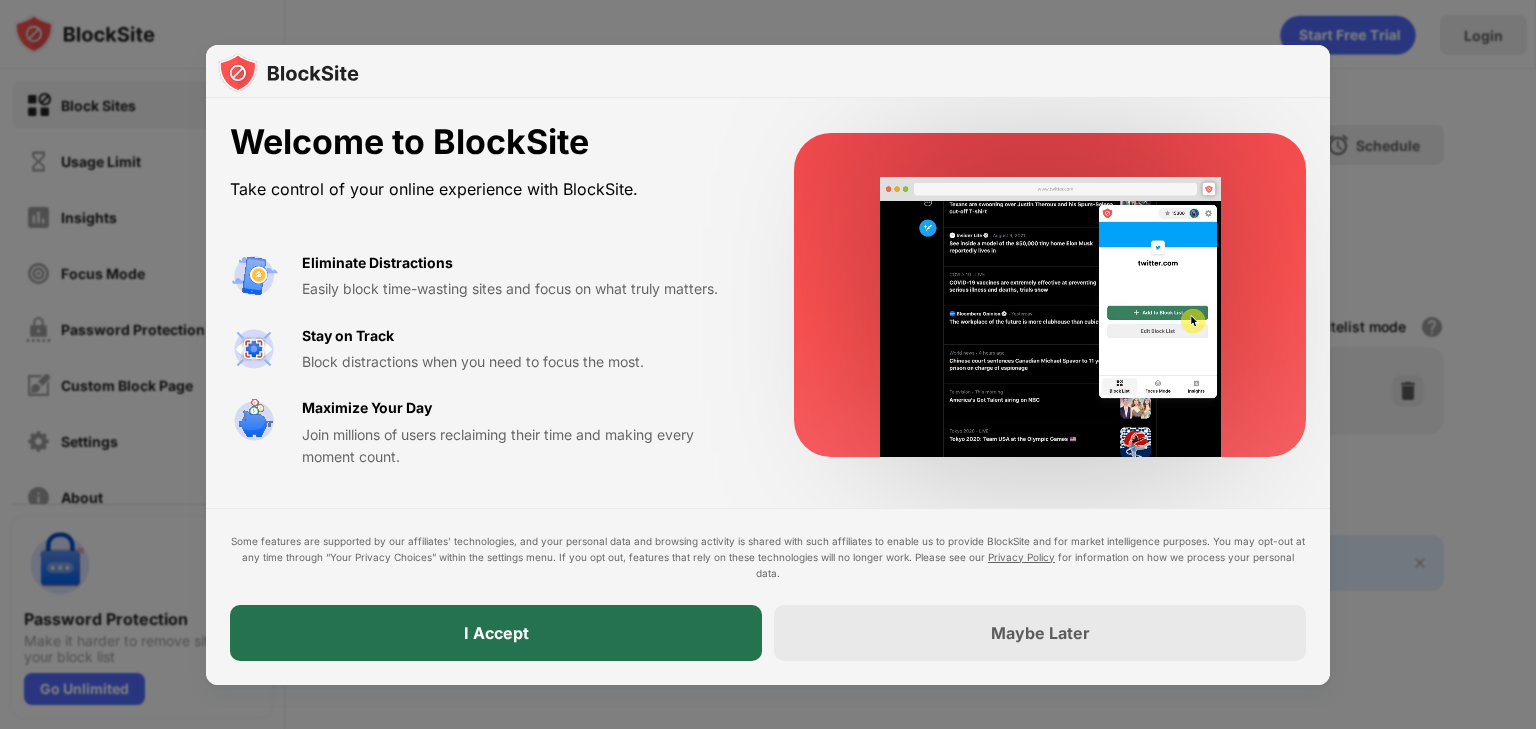 click on "I Accept" at bounding box center (496, 633) 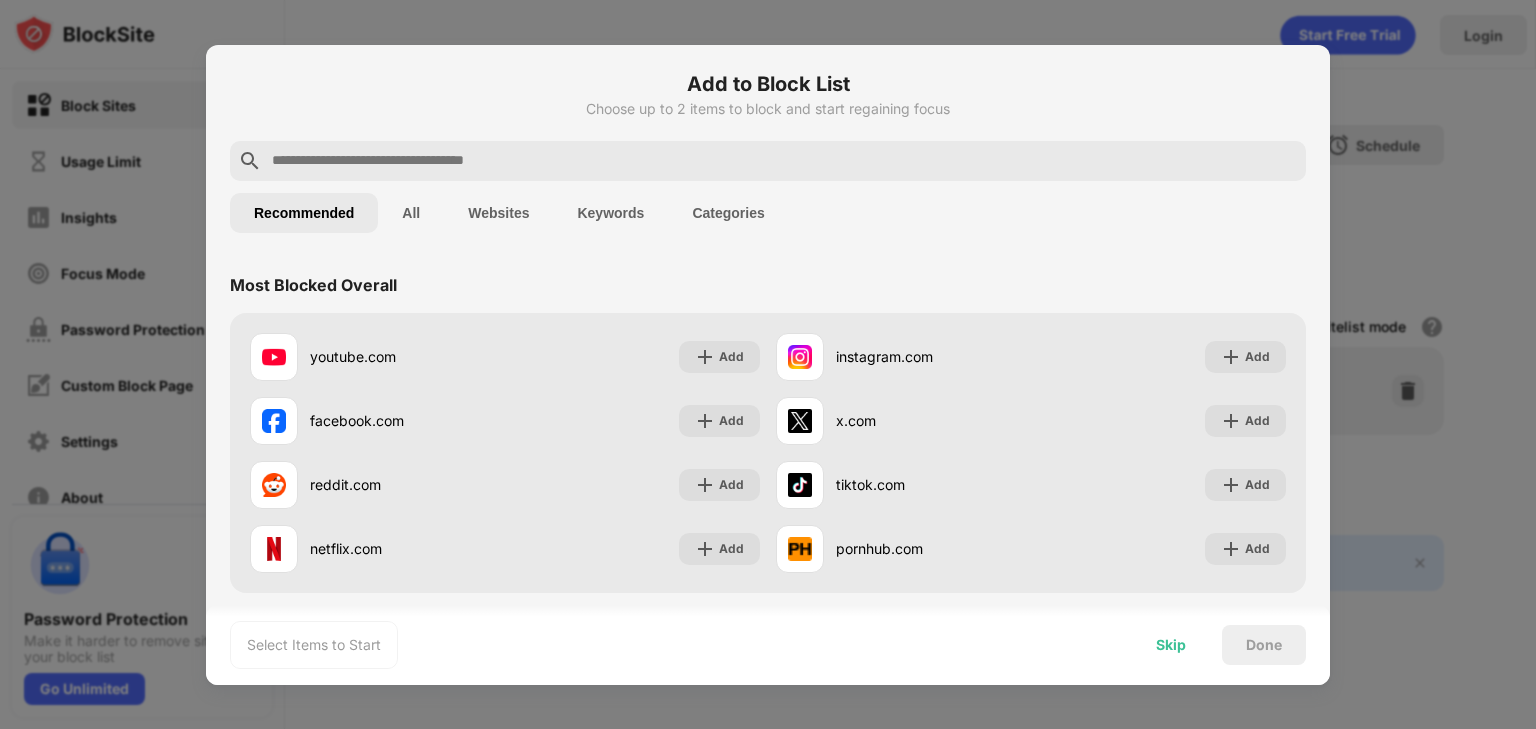 click on "Skip" at bounding box center (1171, 645) 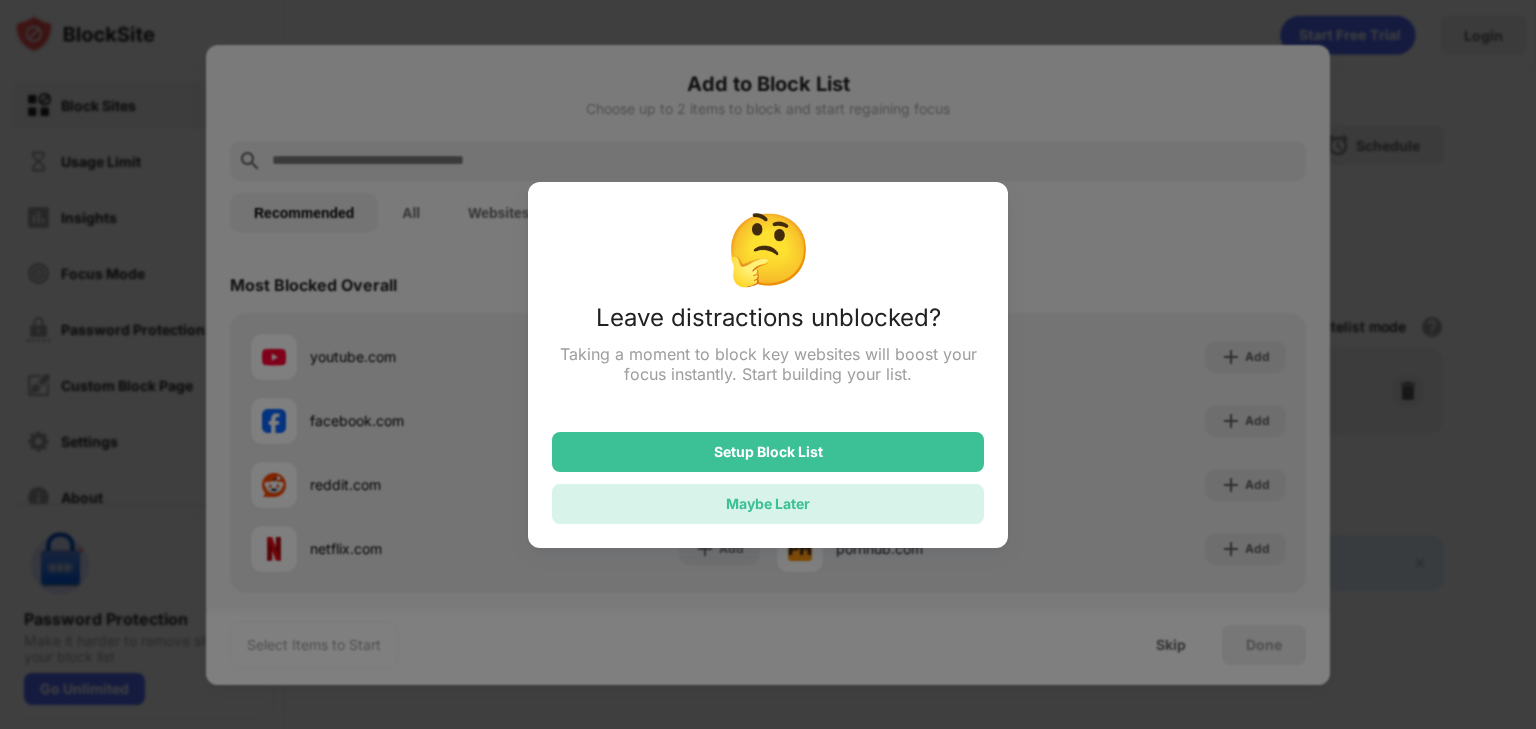 click on "Maybe Later" at bounding box center (768, 503) 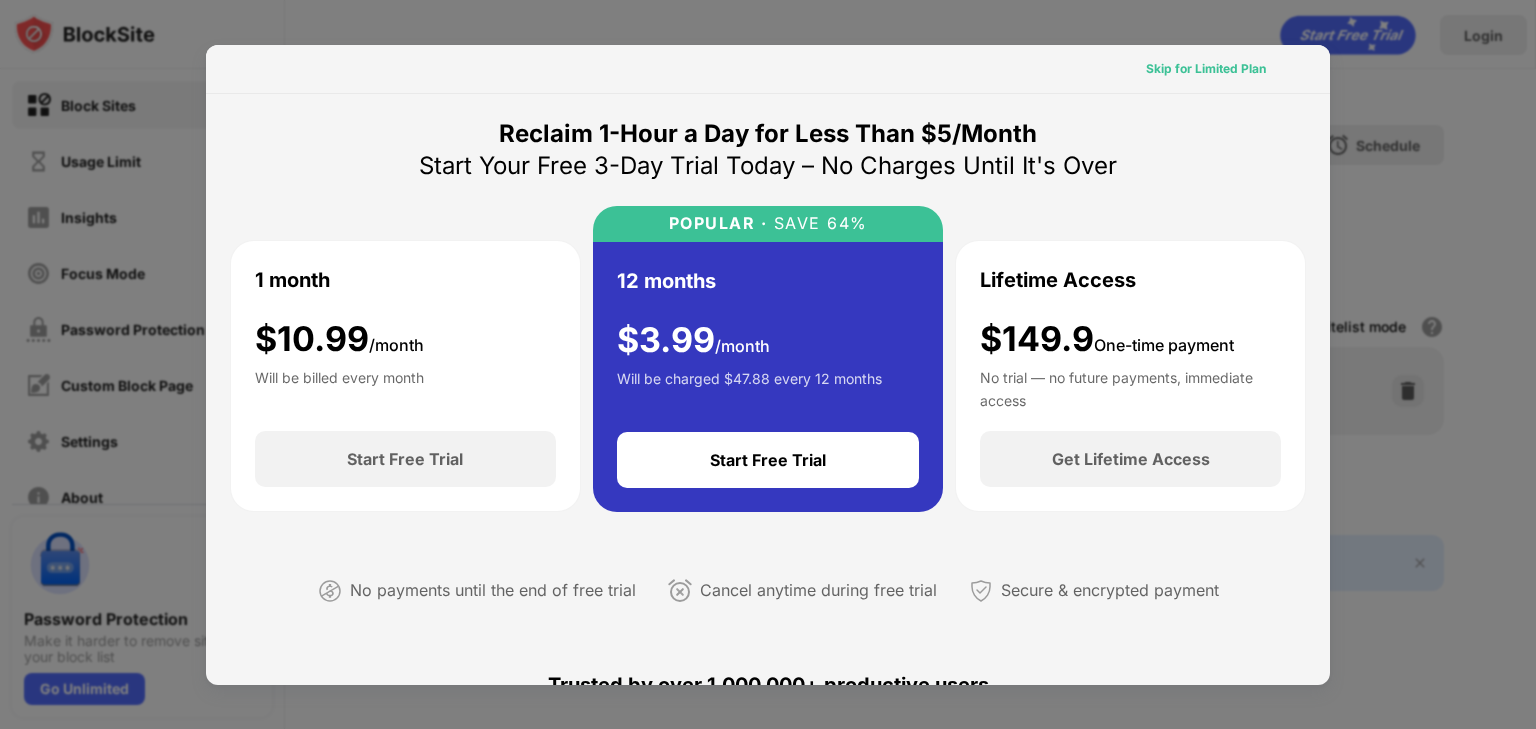 click on "Skip for Limited Plan" at bounding box center [1206, 69] 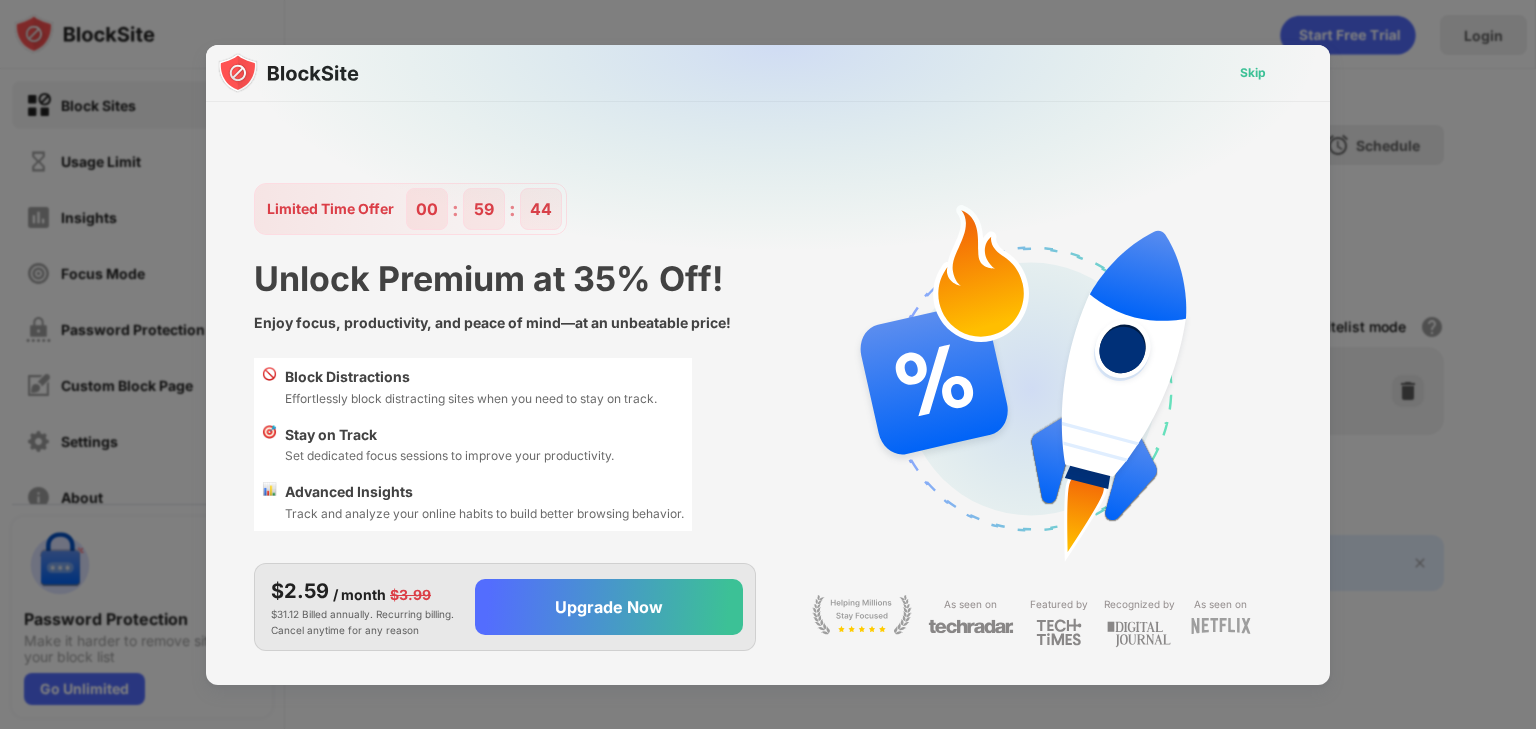 click on "Skip" at bounding box center (1253, 73) 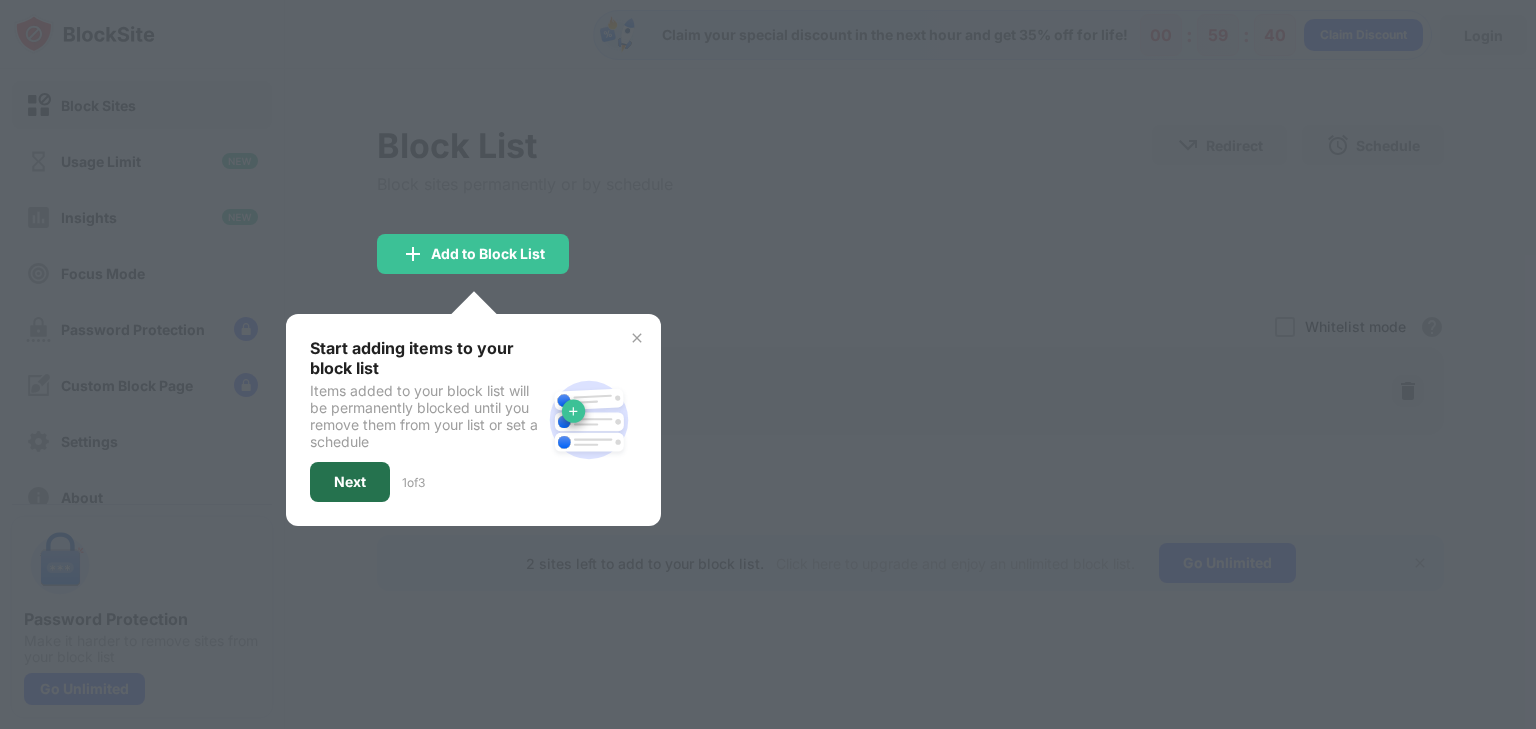 click on "Next" at bounding box center [350, 482] 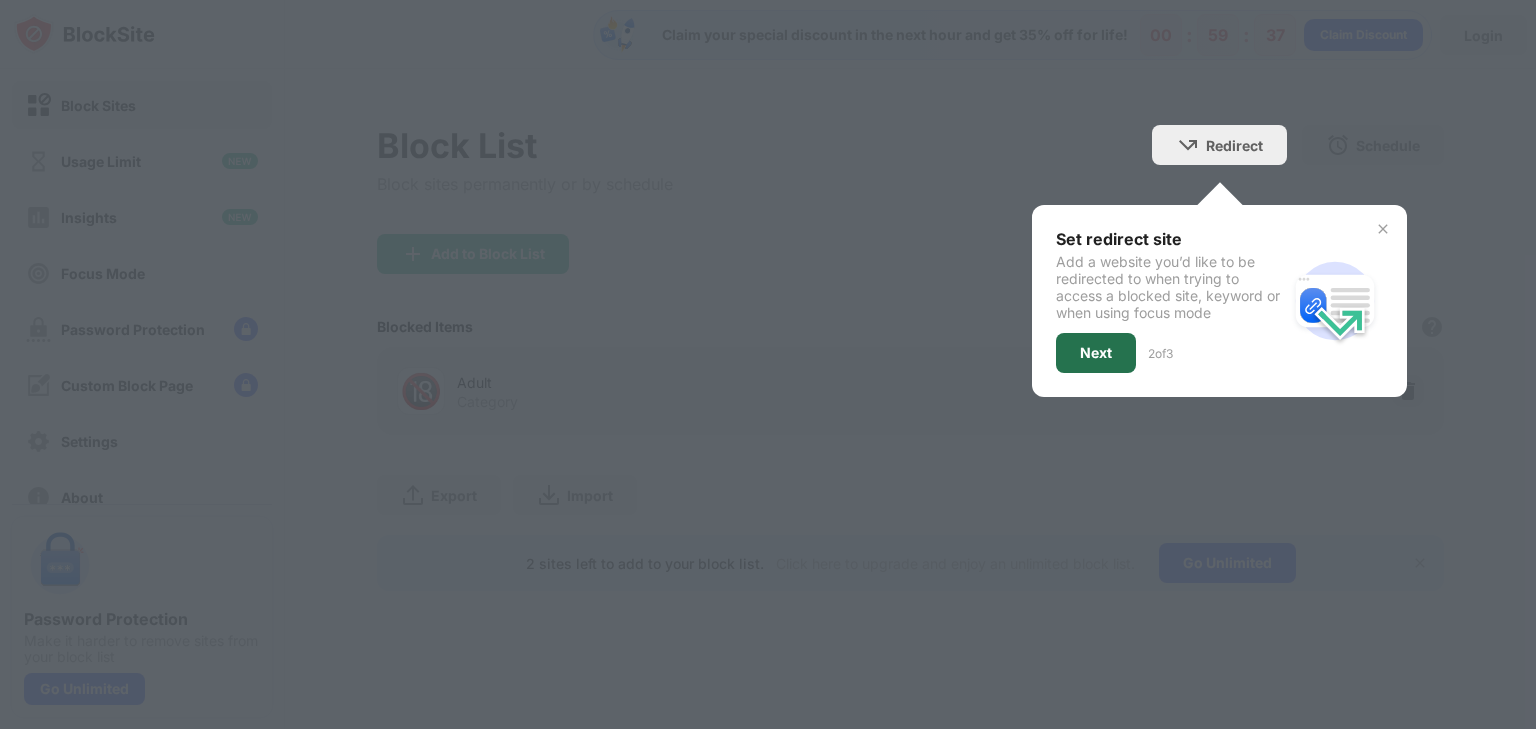 click on "Next" at bounding box center (1096, 353) 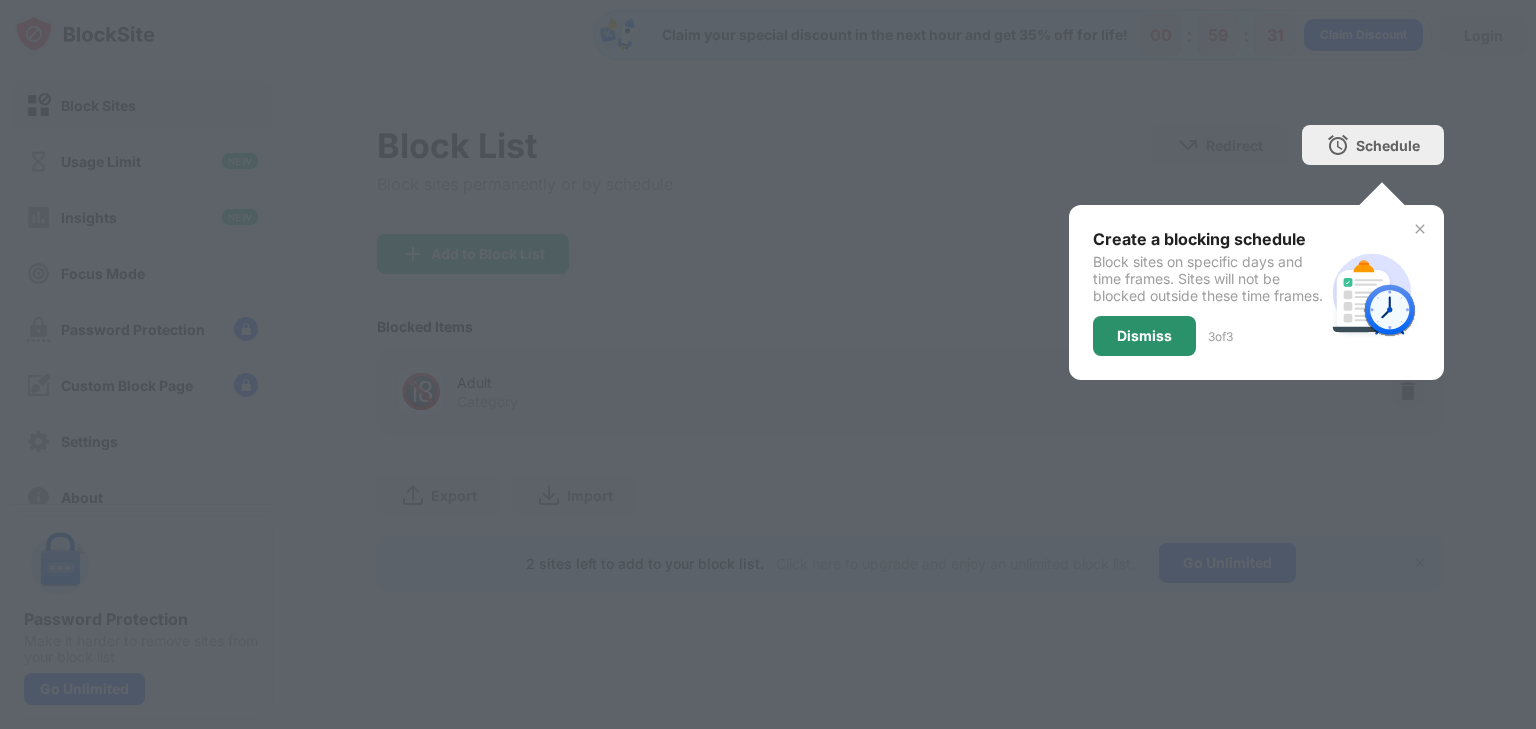 click on "Dismiss" at bounding box center (1144, 336) 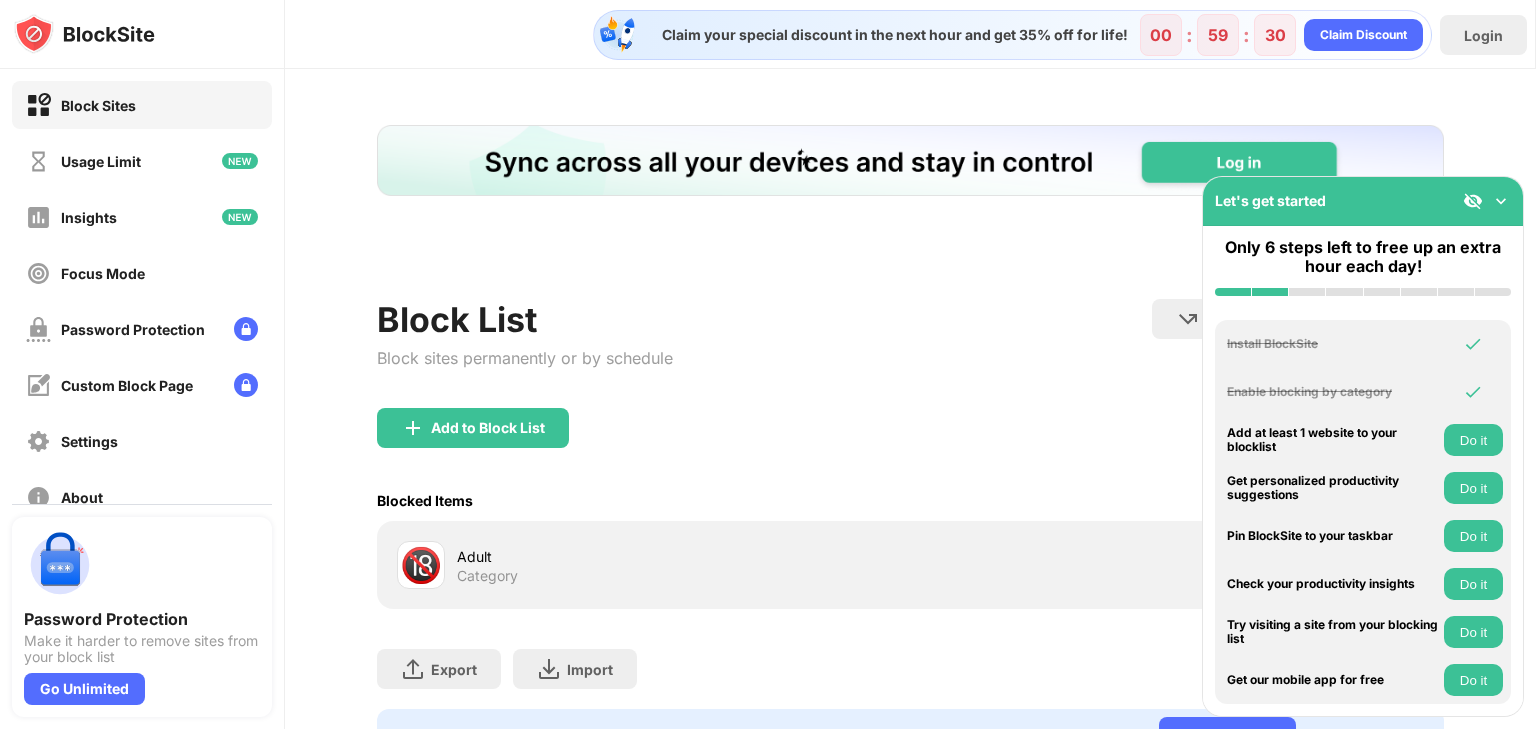 scroll, scrollTop: 0, scrollLeft: 0, axis: both 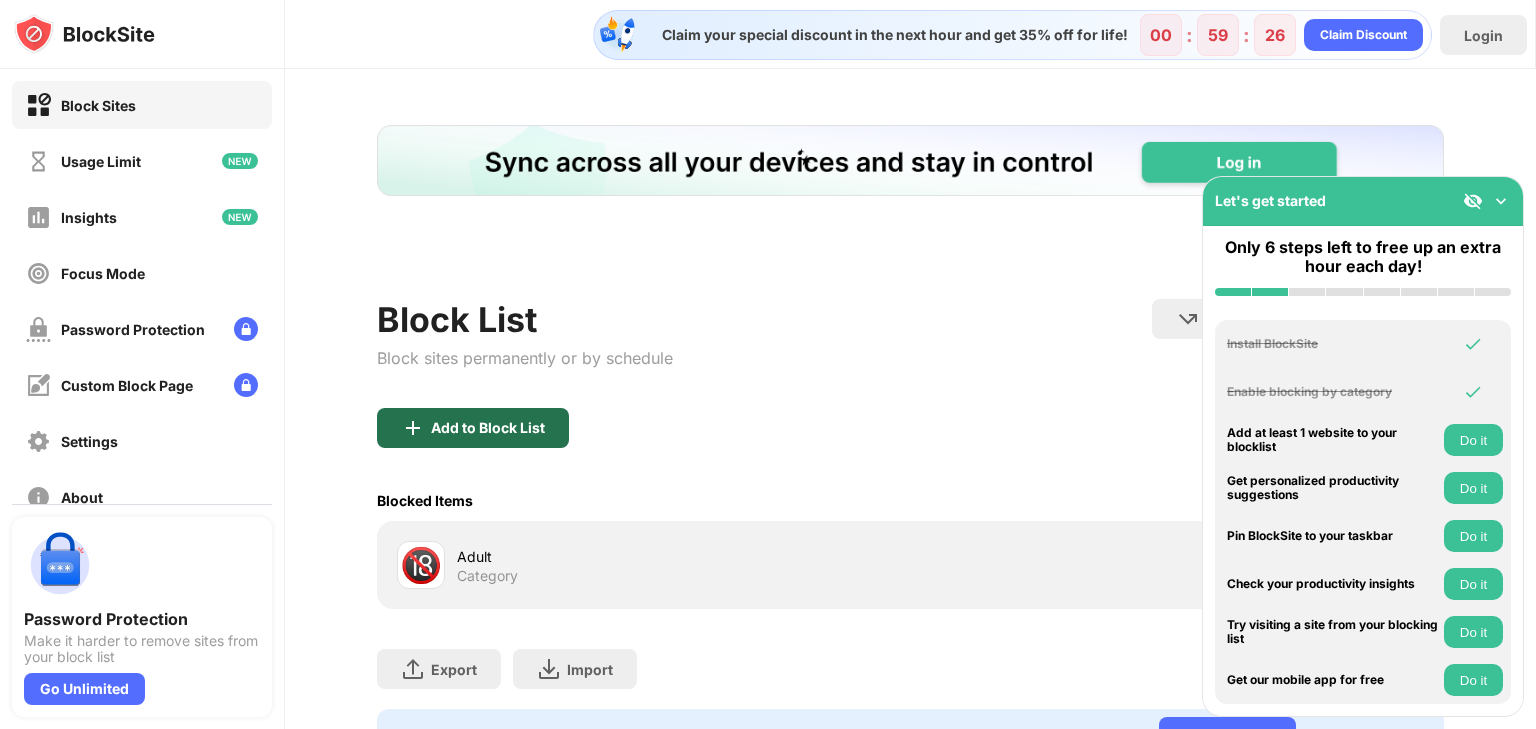 click on "Add to Block List" at bounding box center [473, 428] 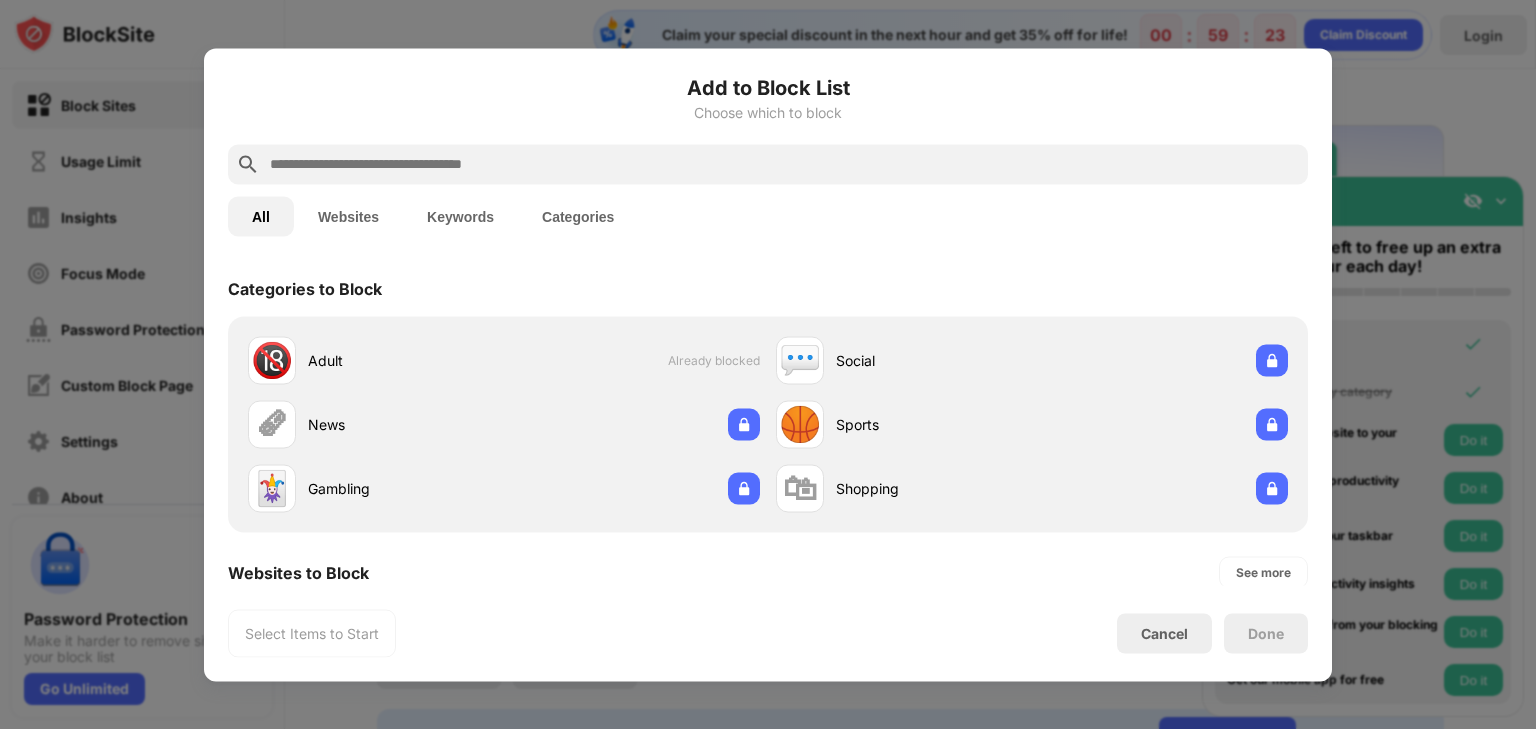 click at bounding box center [784, 164] 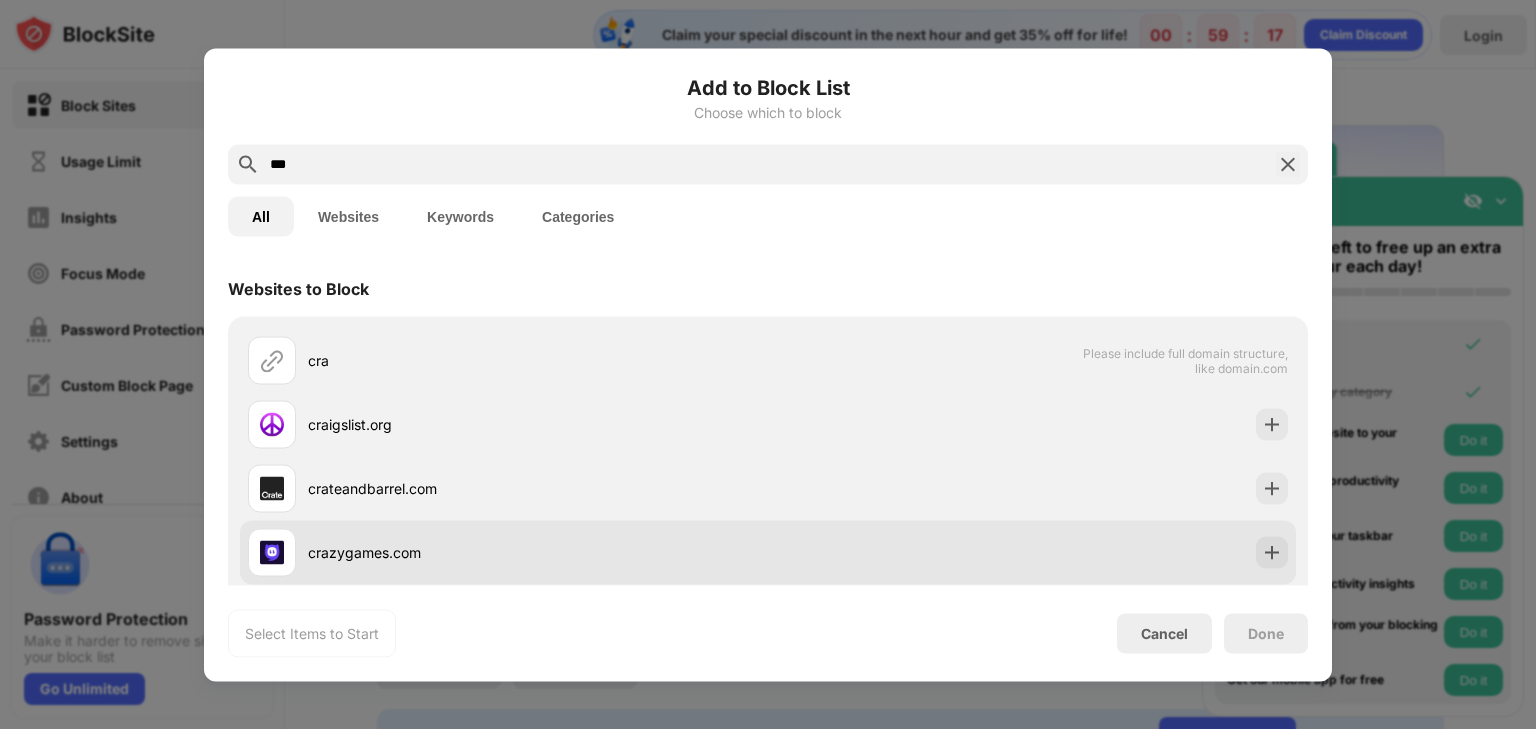 type on "***" 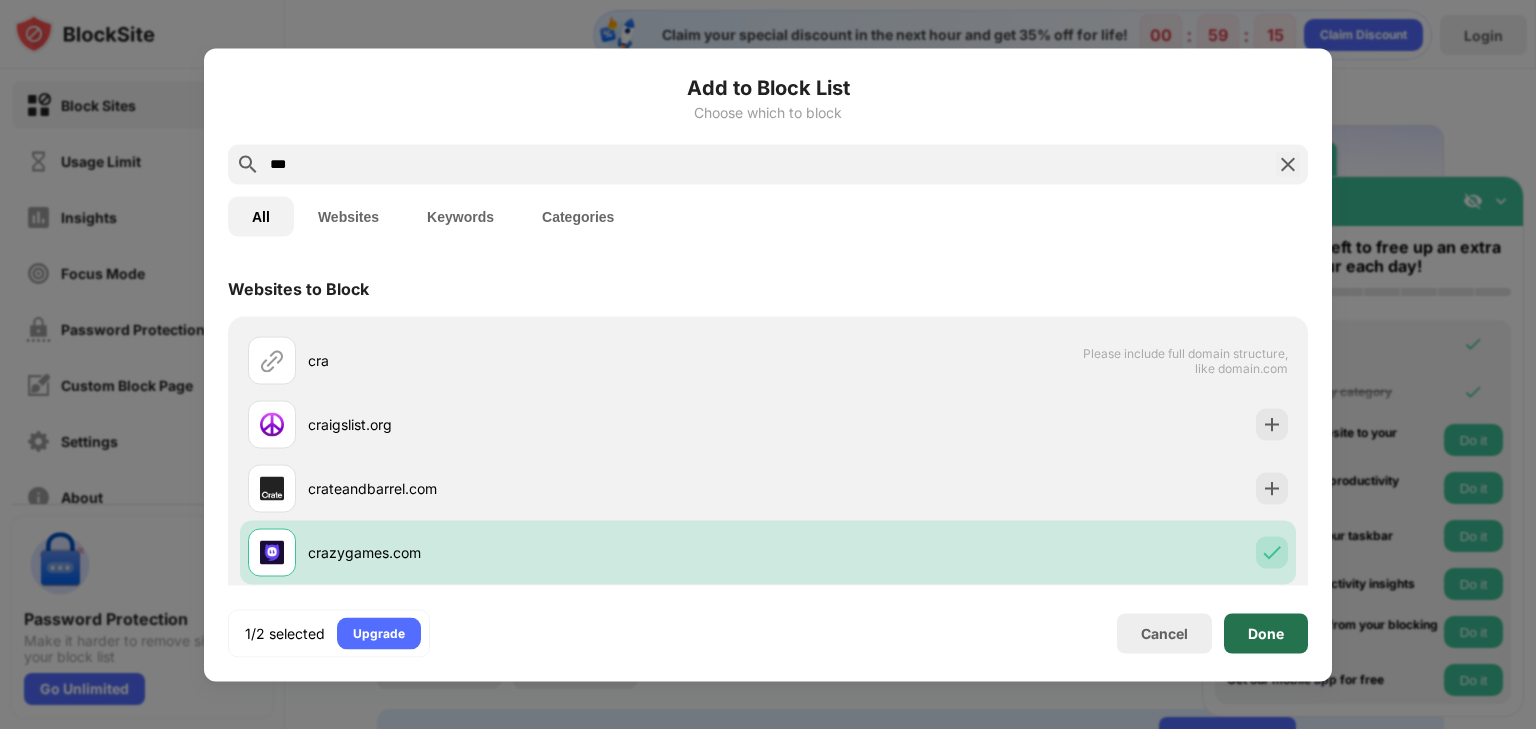 click on "Done" at bounding box center [1266, 633] 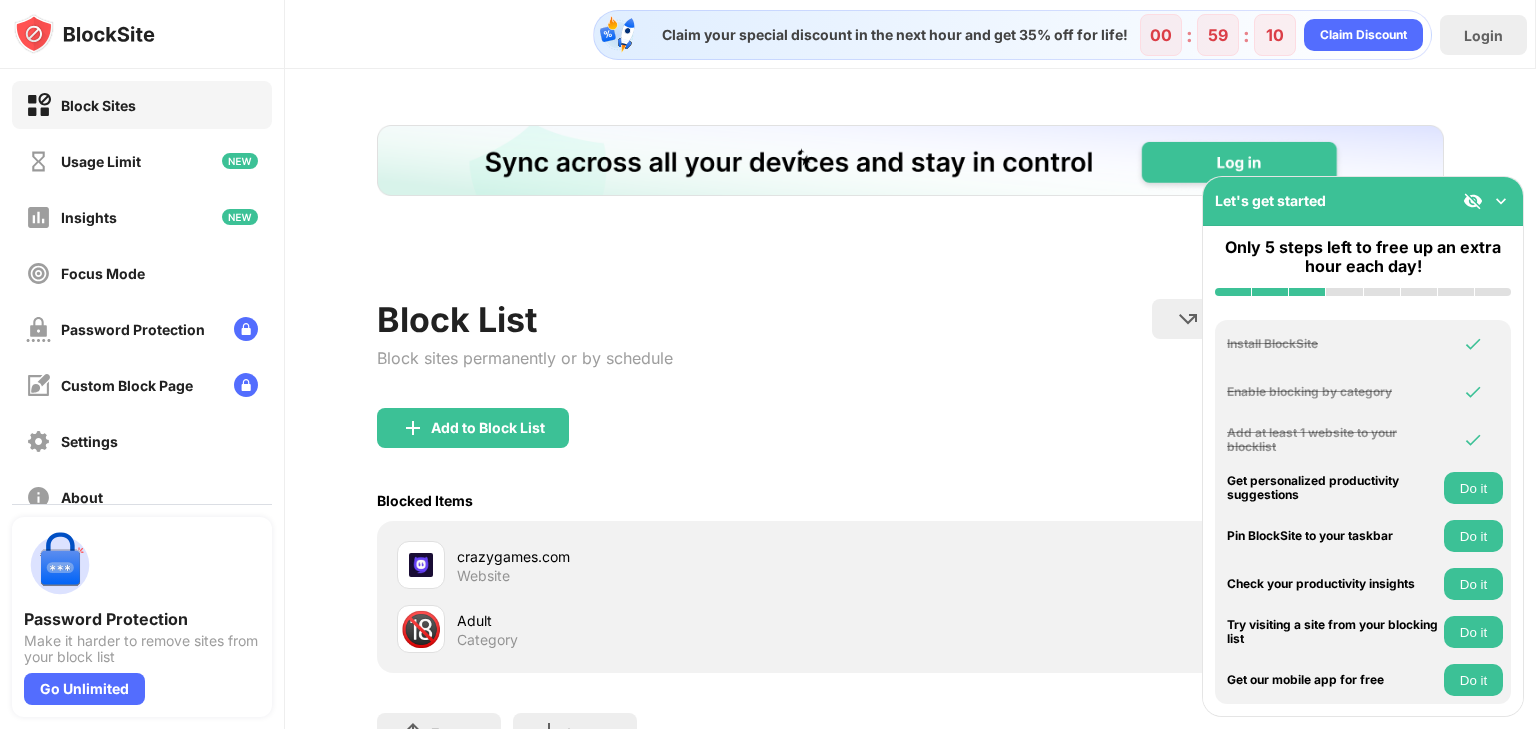 scroll, scrollTop: 0, scrollLeft: 0, axis: both 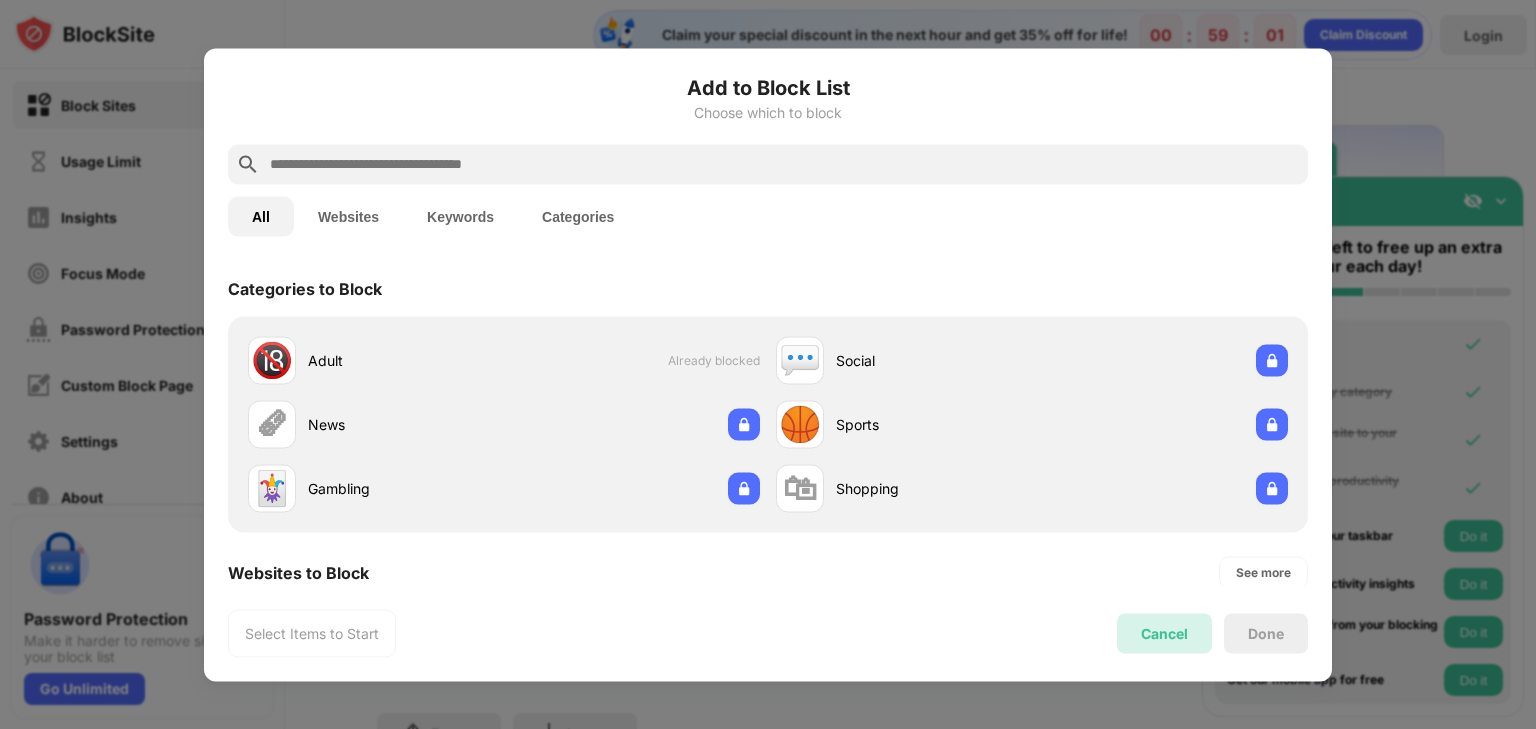 click on "Cancel" at bounding box center [1164, 633] 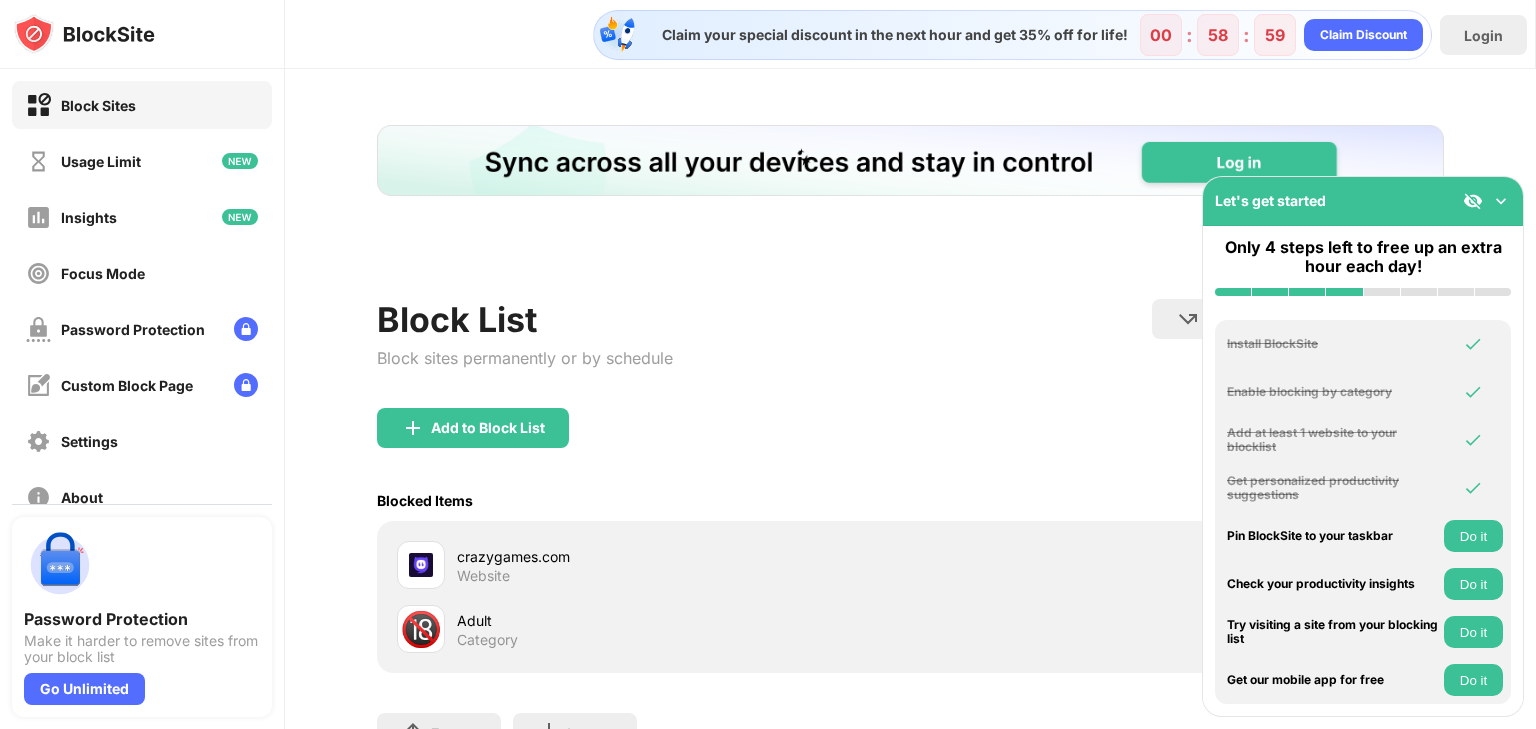 click on "Pin BlockSite to your taskbar" at bounding box center [1333, 536] 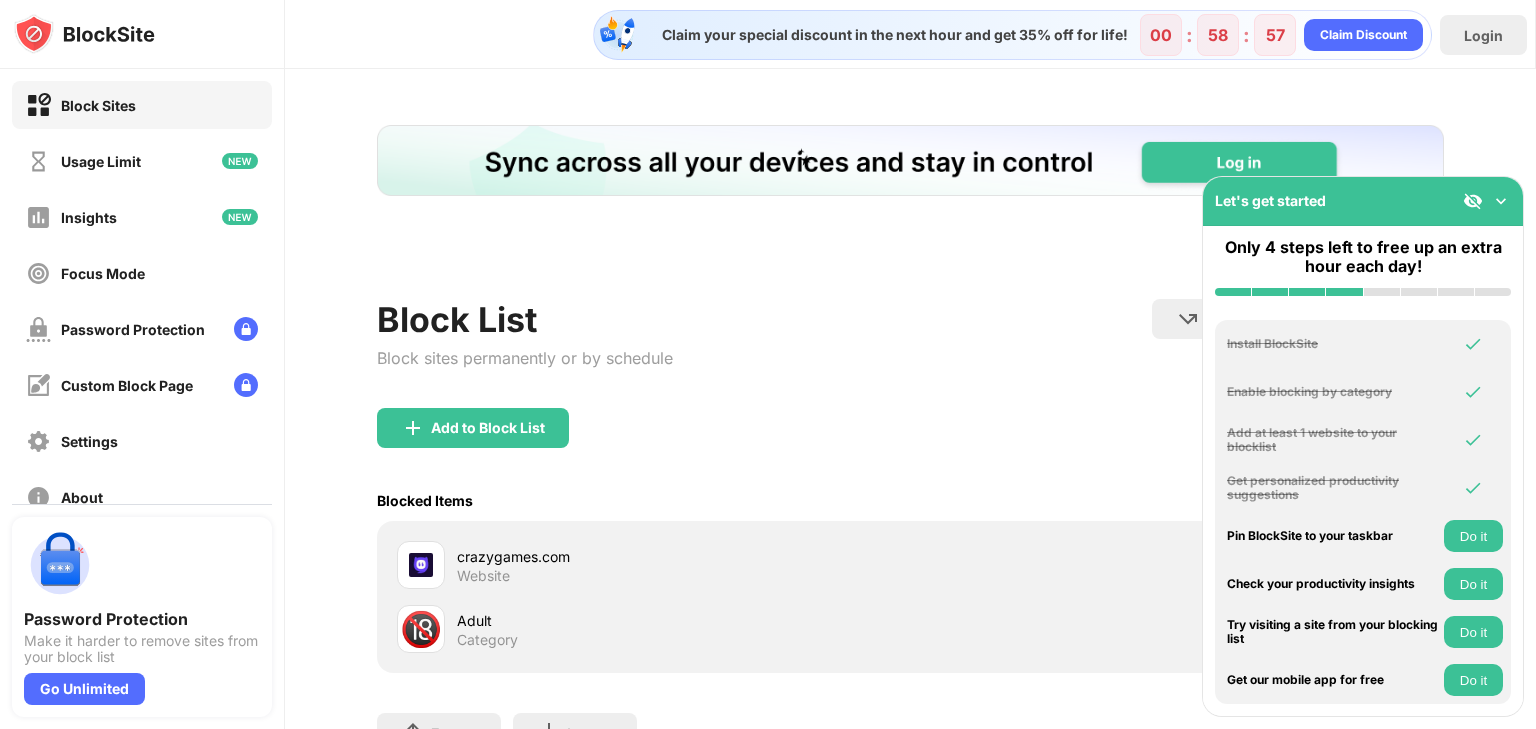 click on "Do it" at bounding box center [1473, 536] 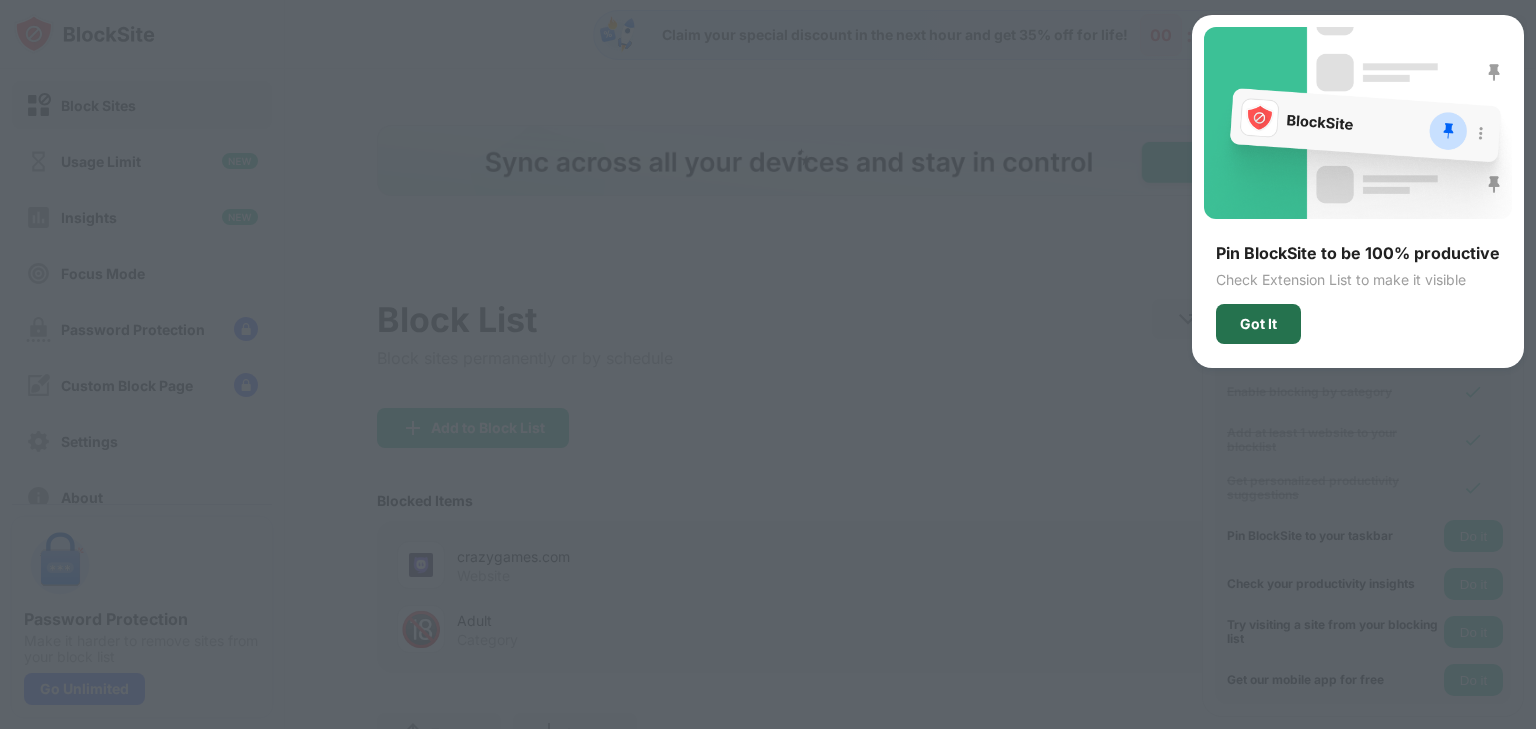 click on "Got It" at bounding box center [1258, 324] 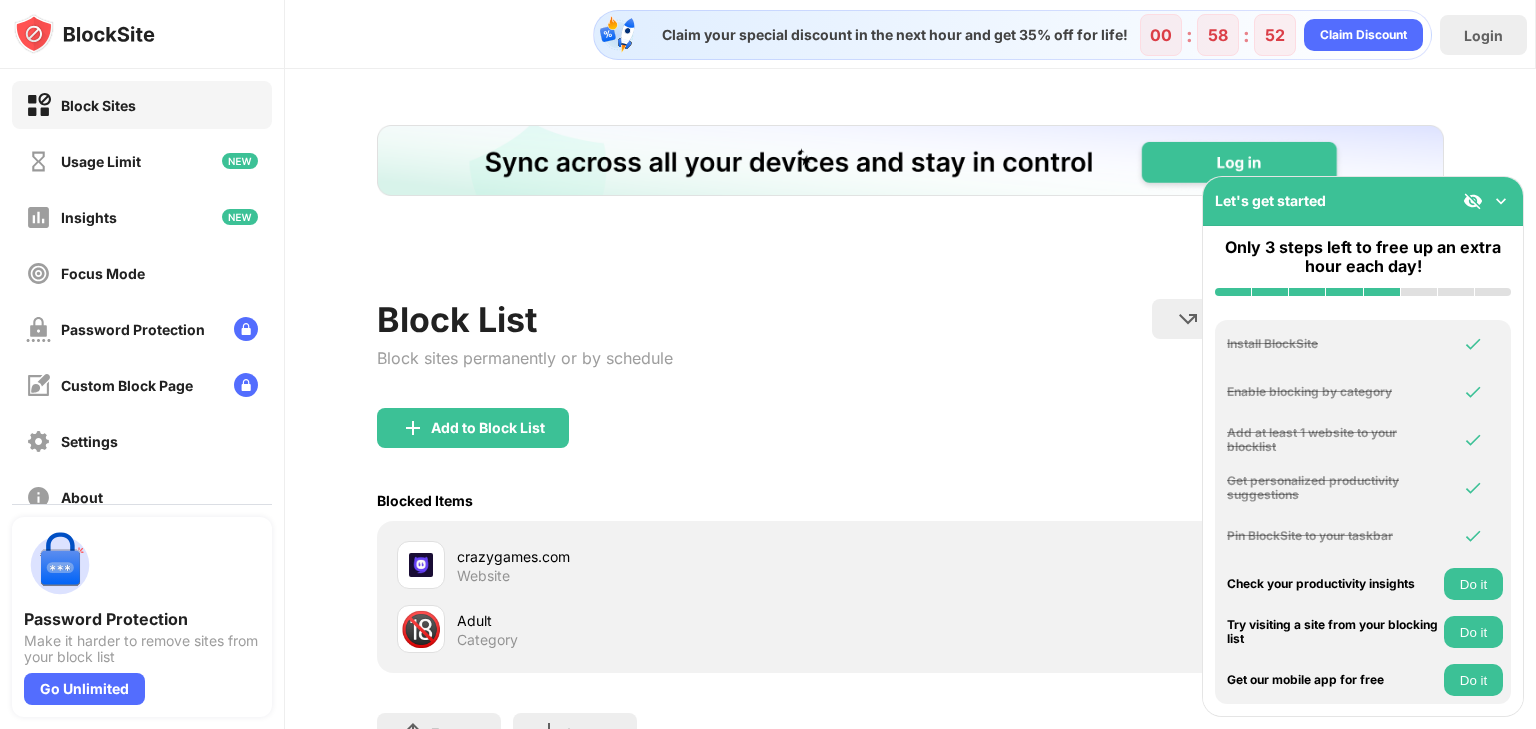 click on "Do it" at bounding box center (1473, 584) 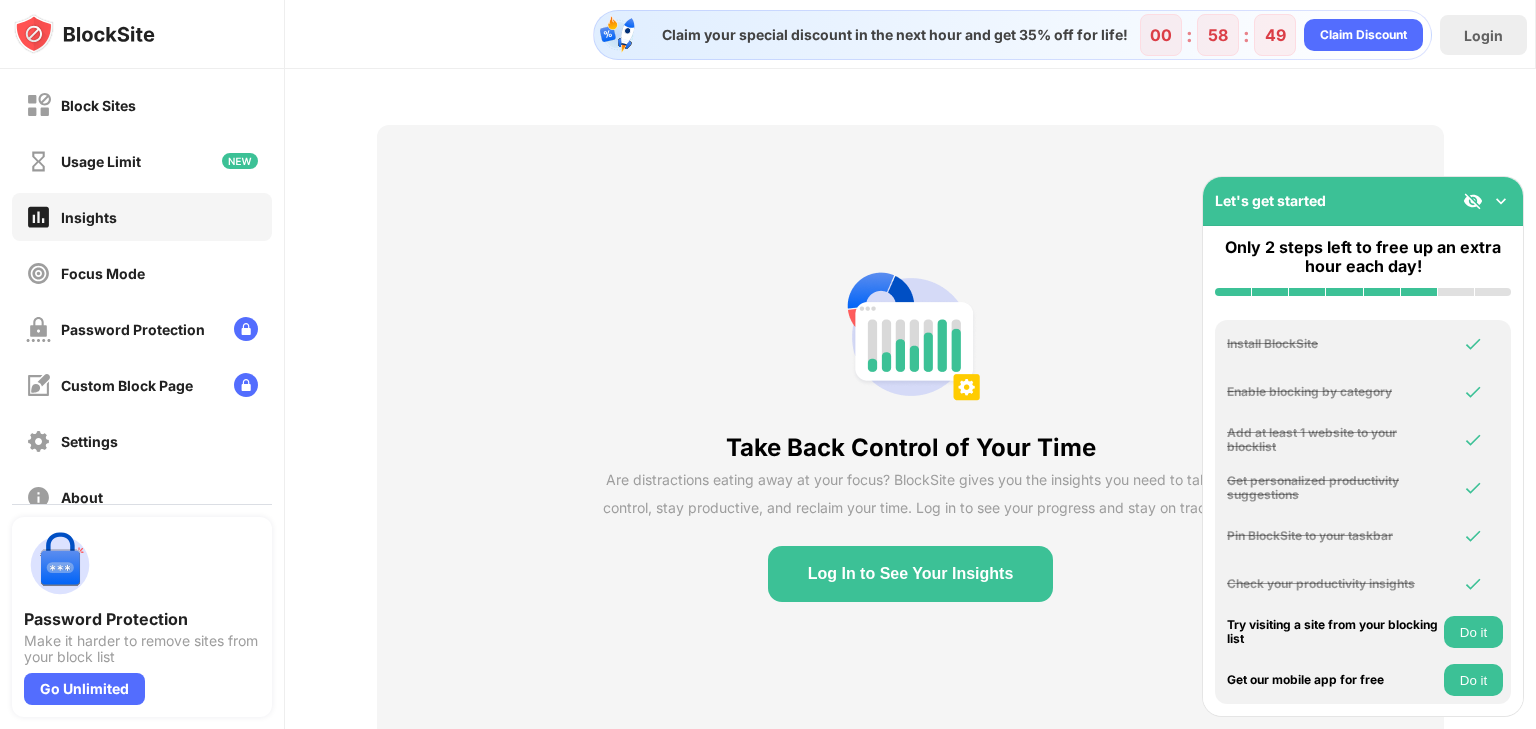 click on "Do it" at bounding box center (1473, 632) 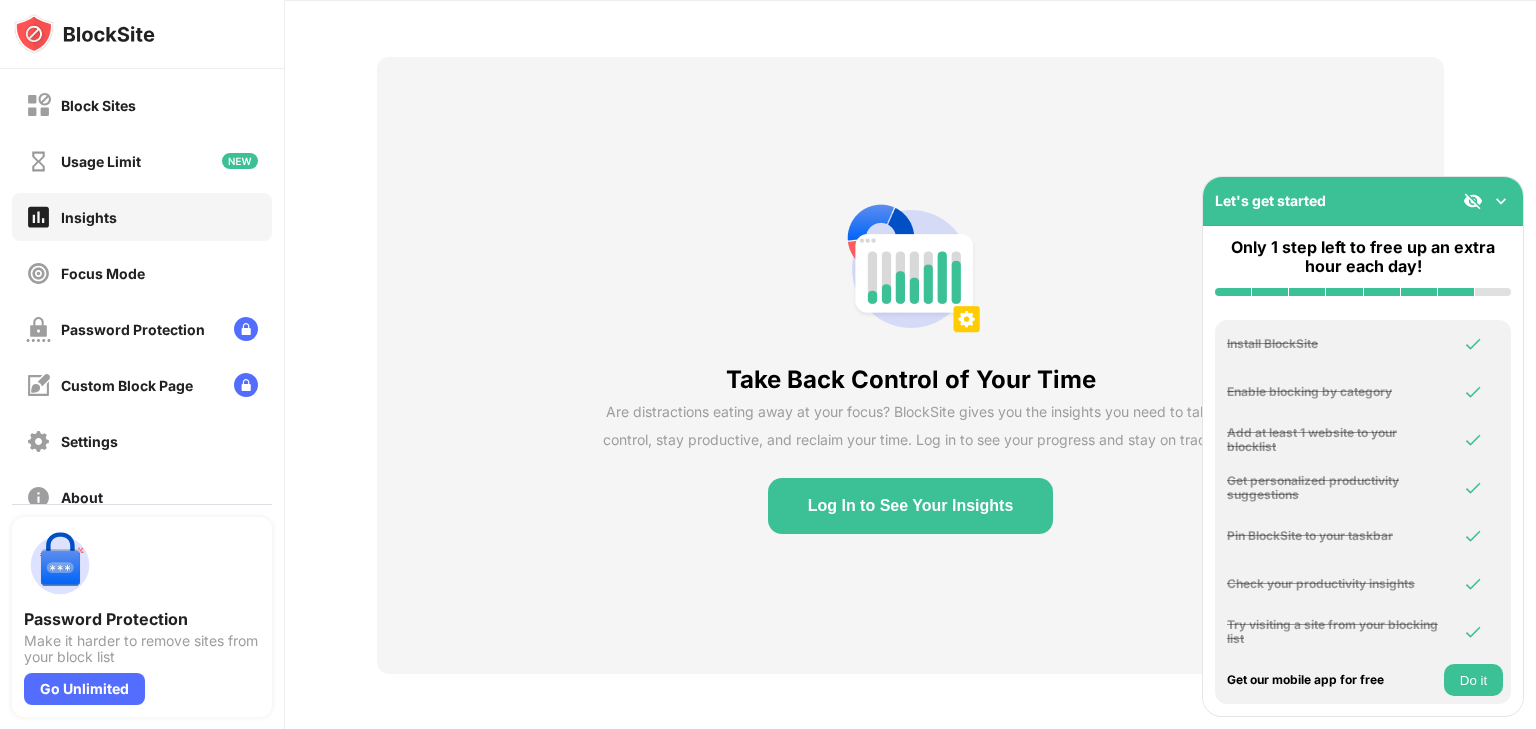 scroll, scrollTop: 84, scrollLeft: 0, axis: vertical 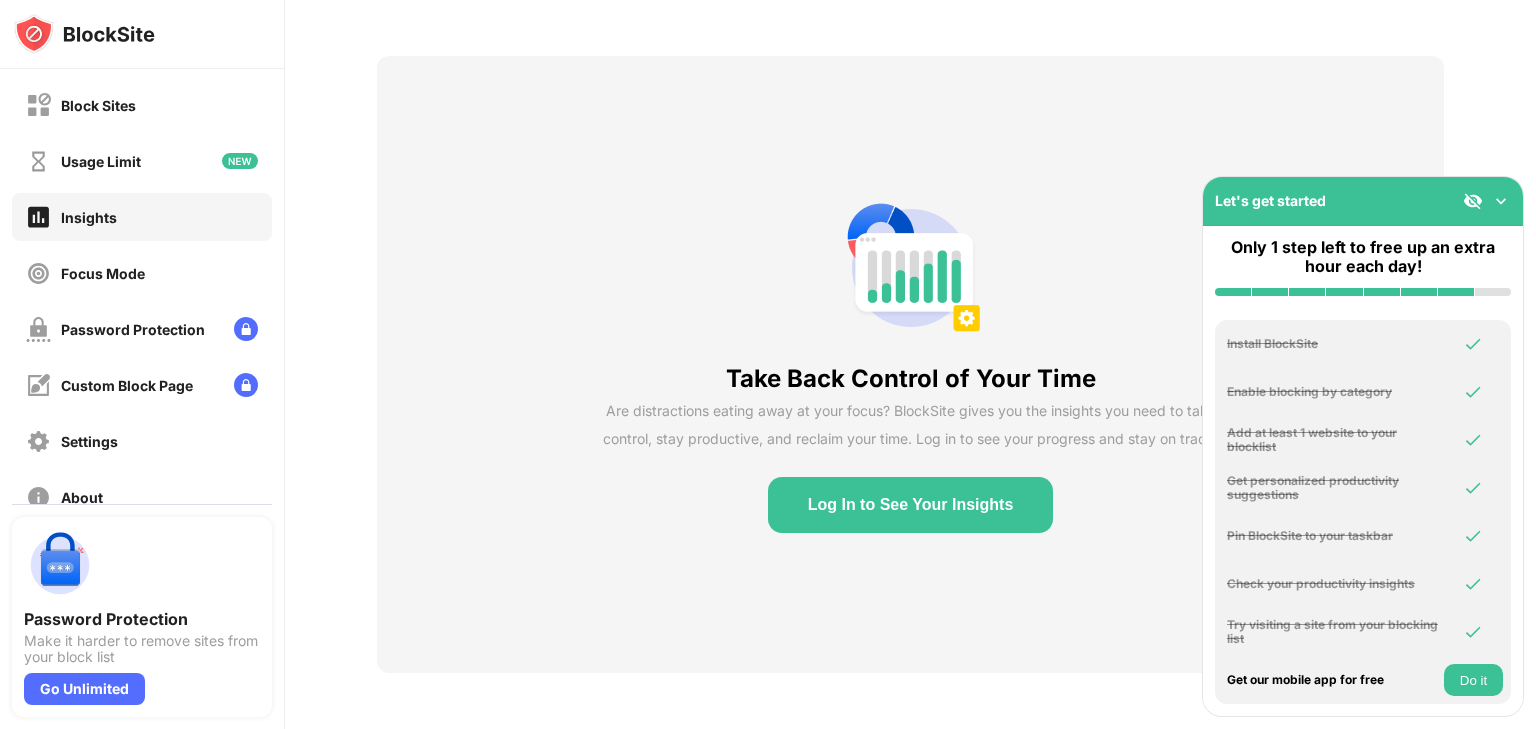 click on "Do it" at bounding box center (1473, 680) 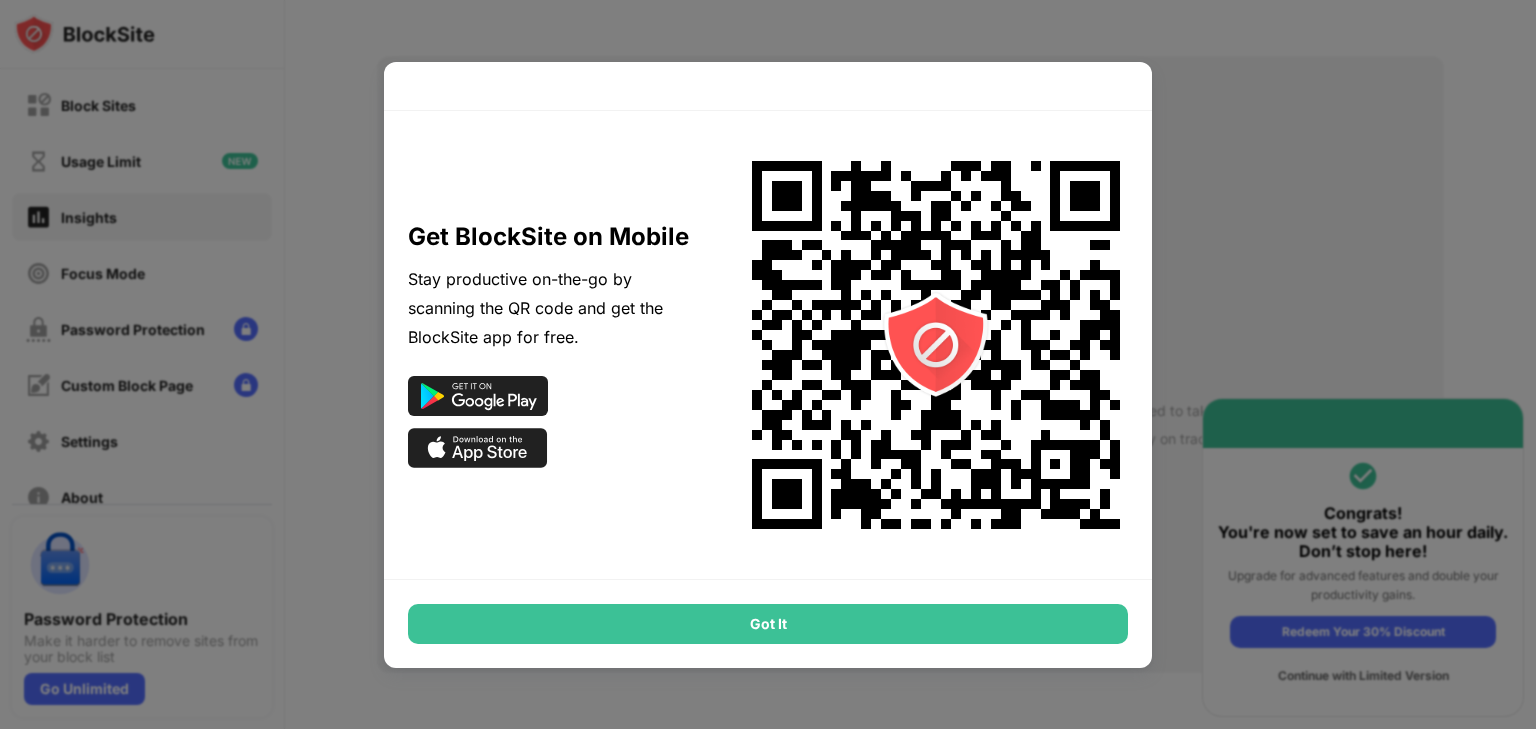 click at bounding box center [768, 364] 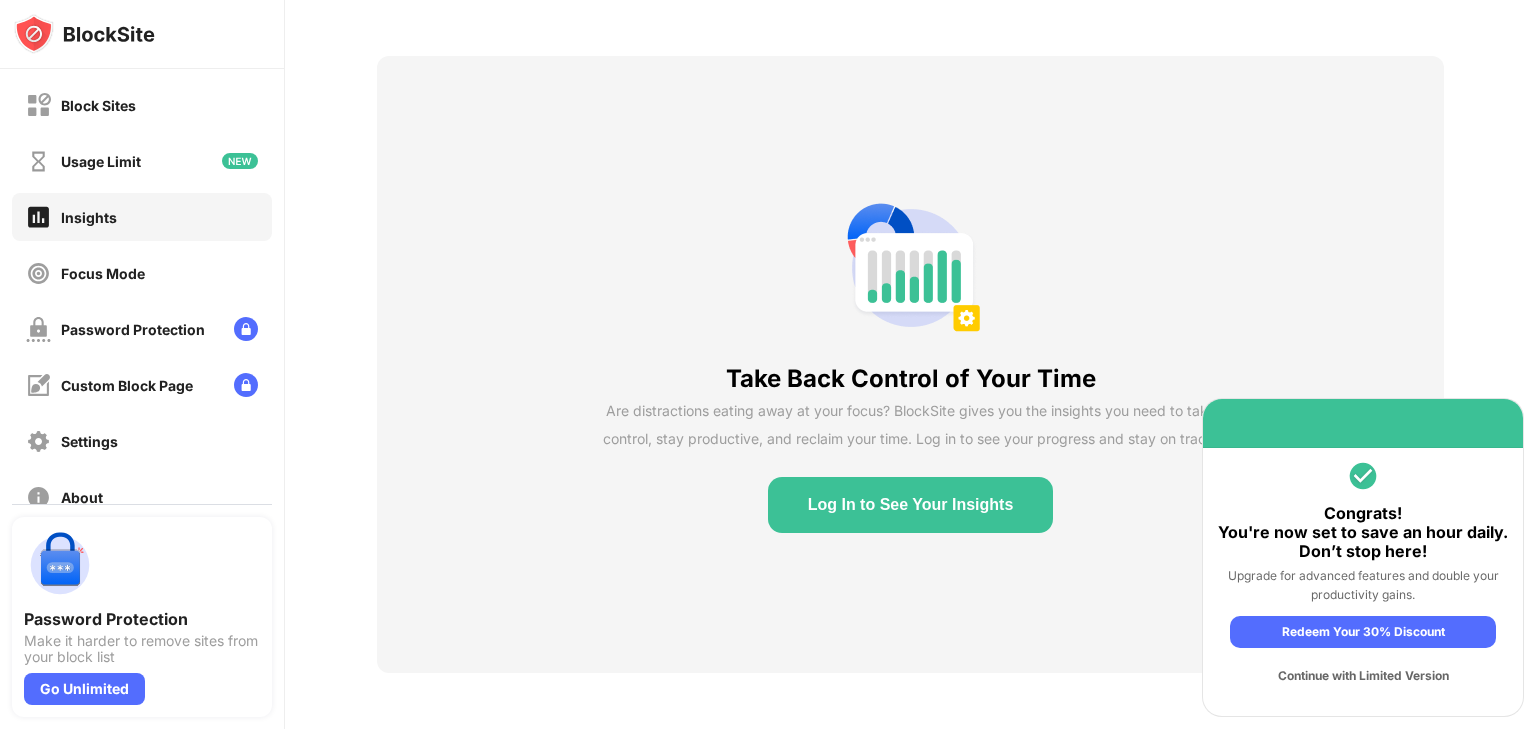 click on "Continue with Limited Version" at bounding box center [1363, 676] 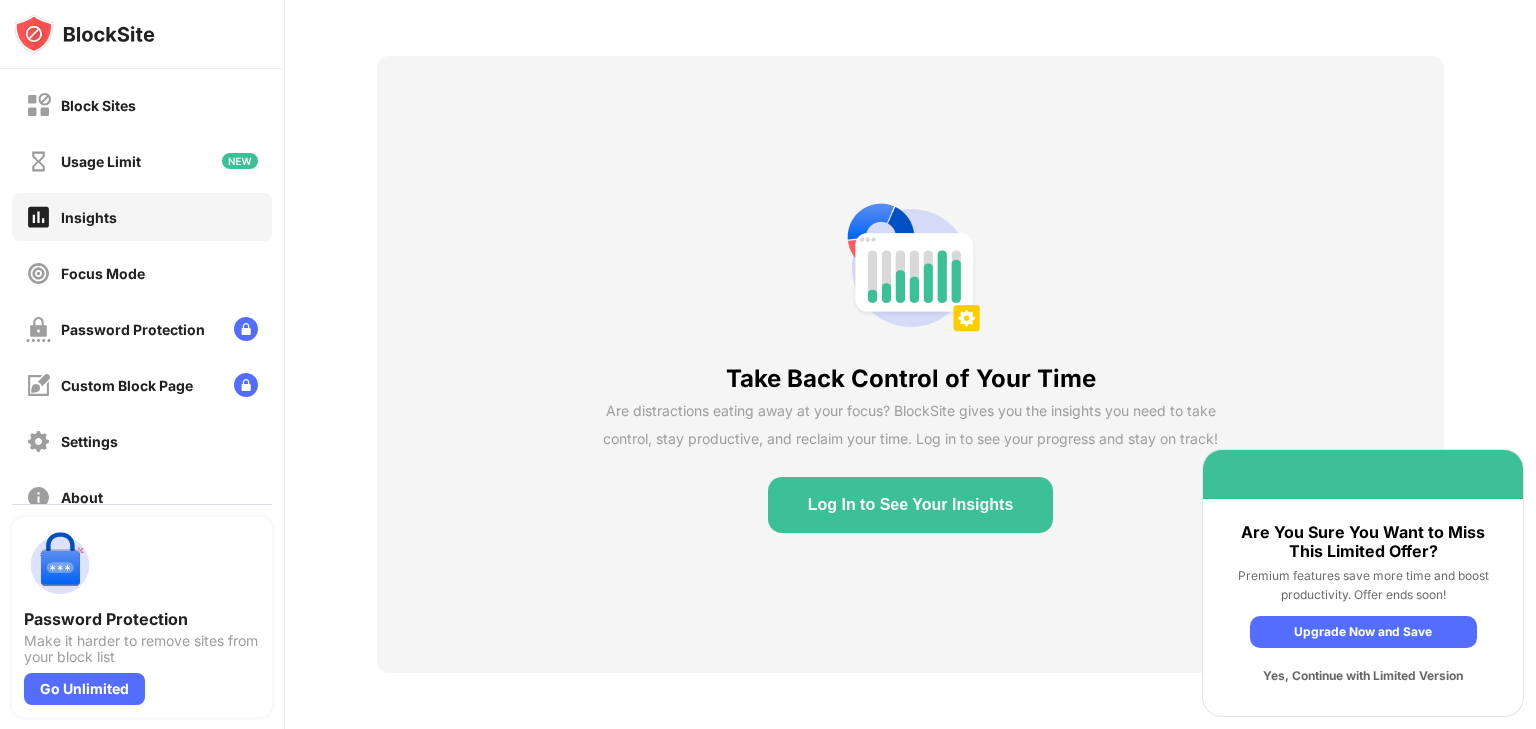 click on "Yes, Continue with Limited Version" at bounding box center [1363, 676] 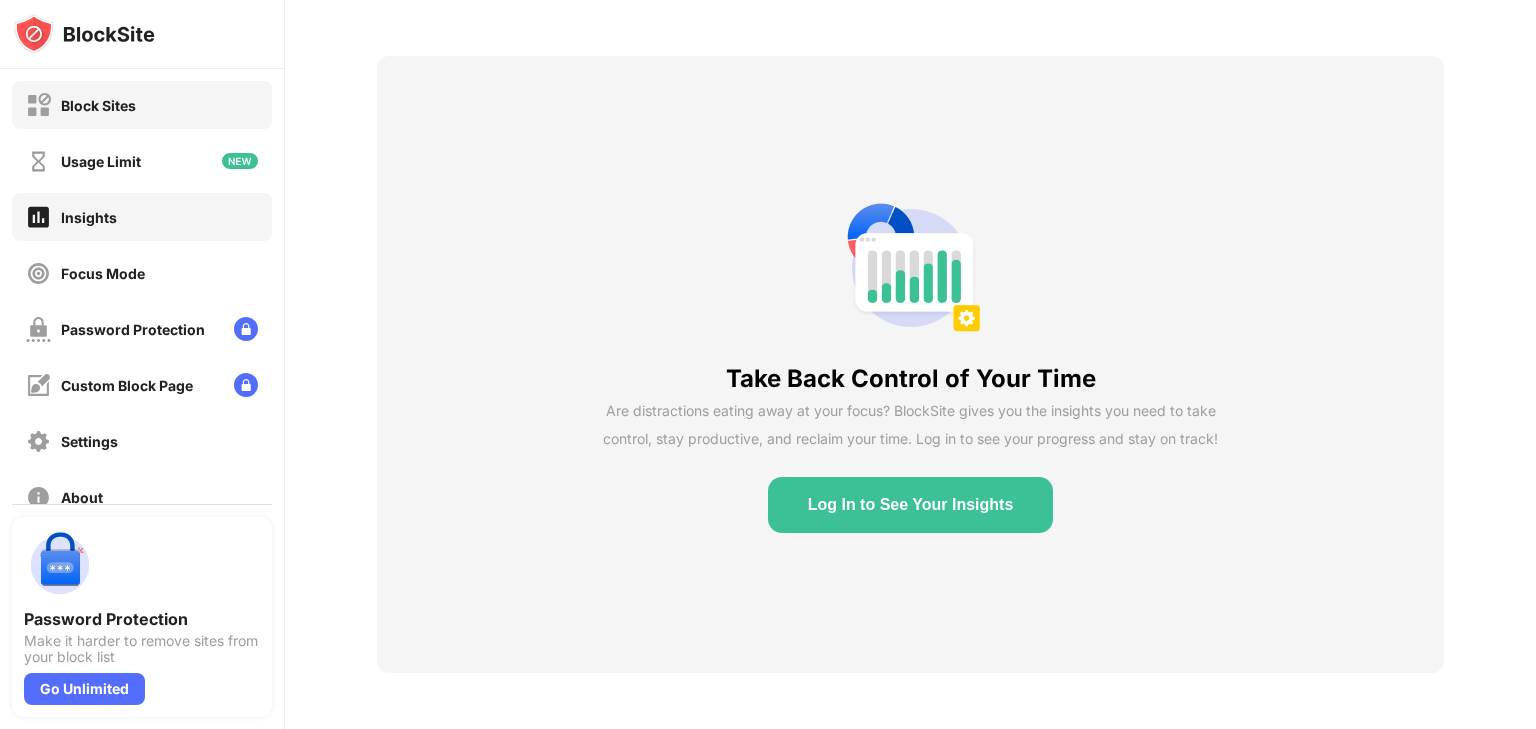 click on "Block Sites" at bounding box center [81, 105] 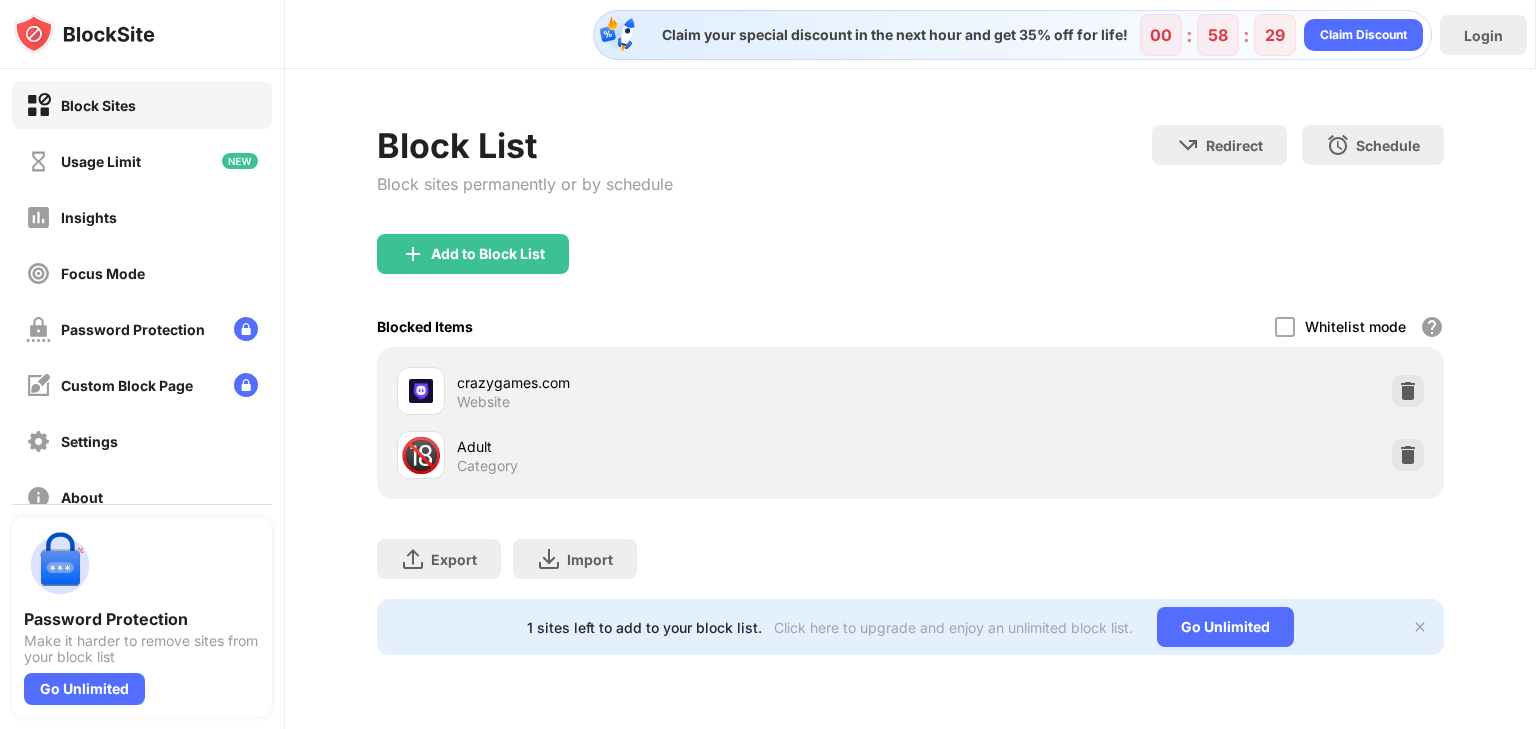 scroll, scrollTop: 0, scrollLeft: 0, axis: both 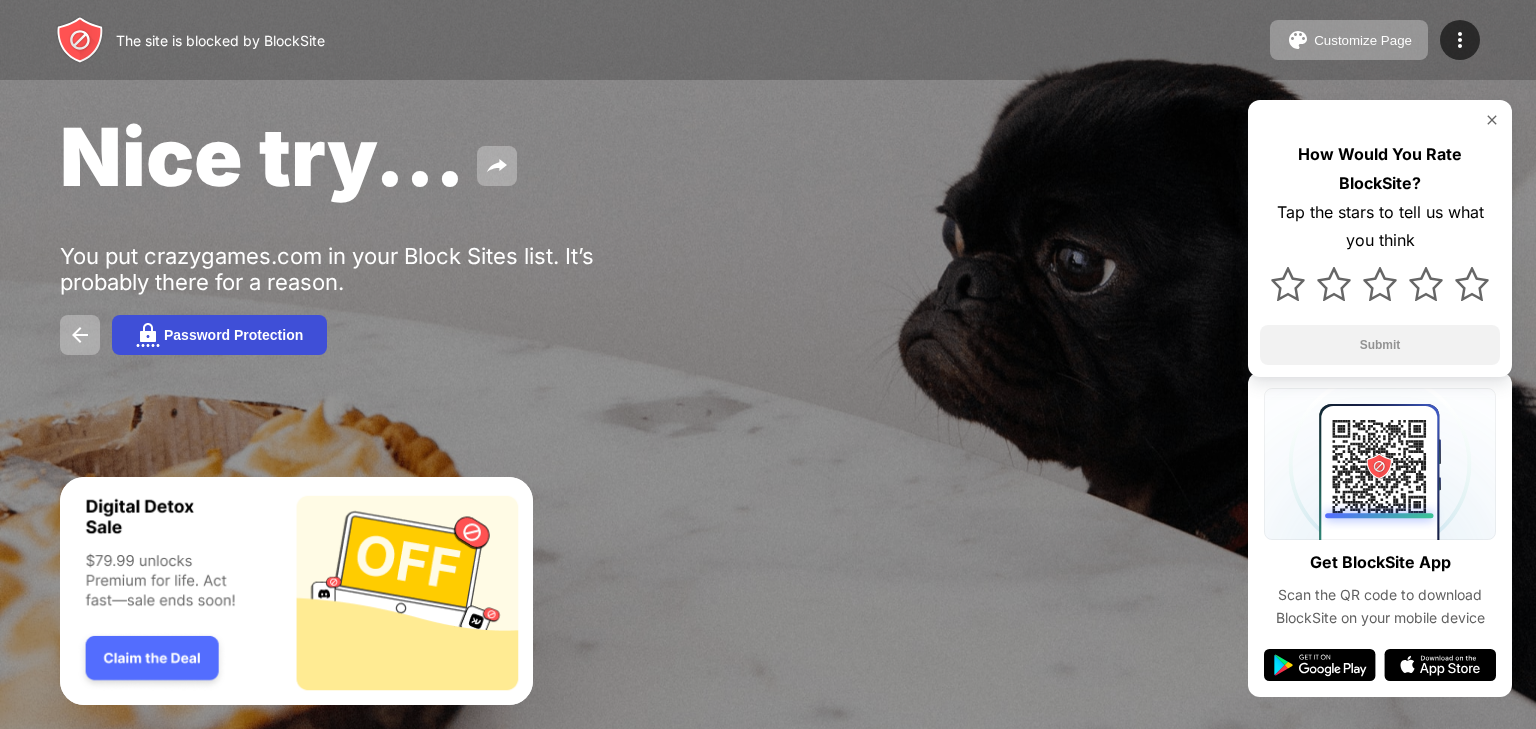 click on "Password Protection" at bounding box center (233, 335) 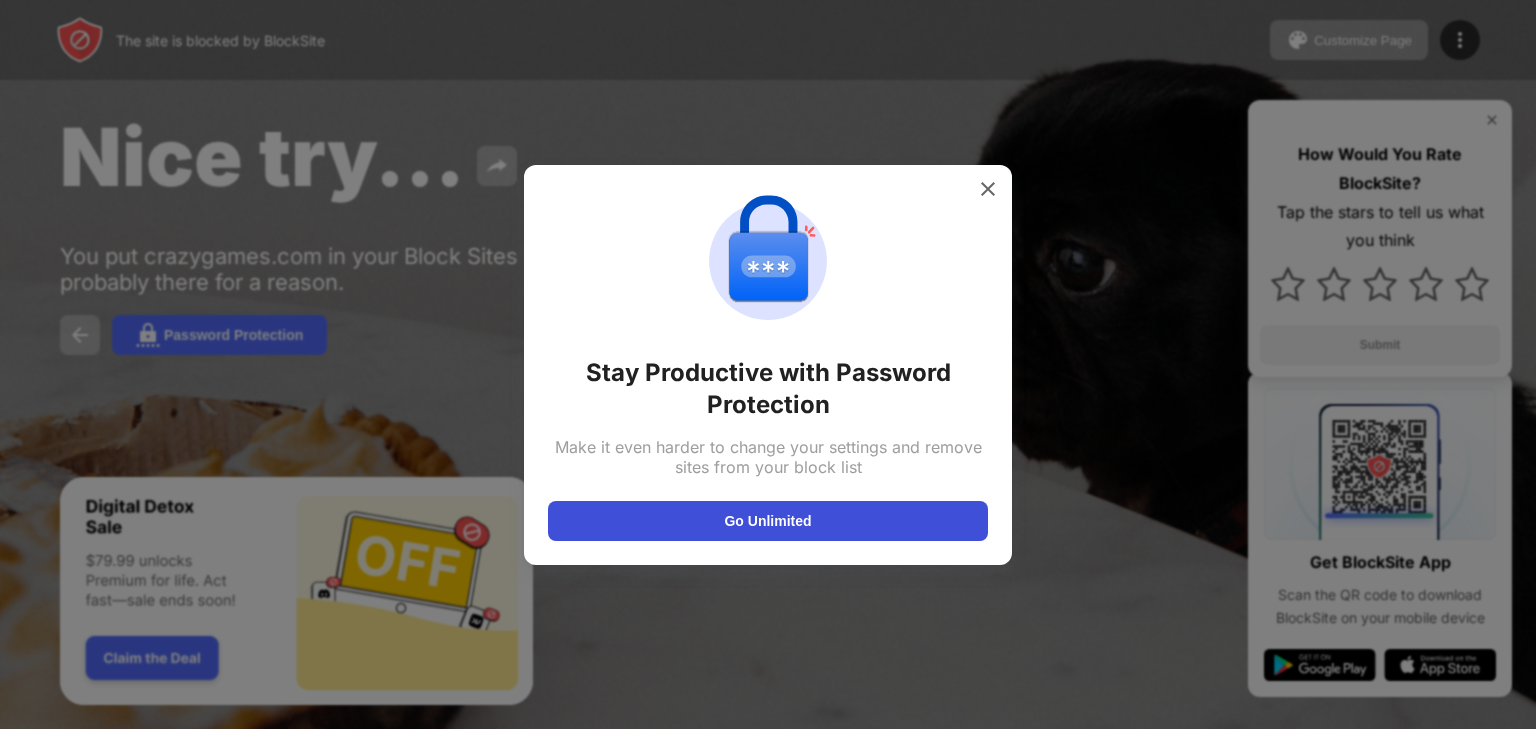 click on "Go Unlimited" at bounding box center [768, 521] 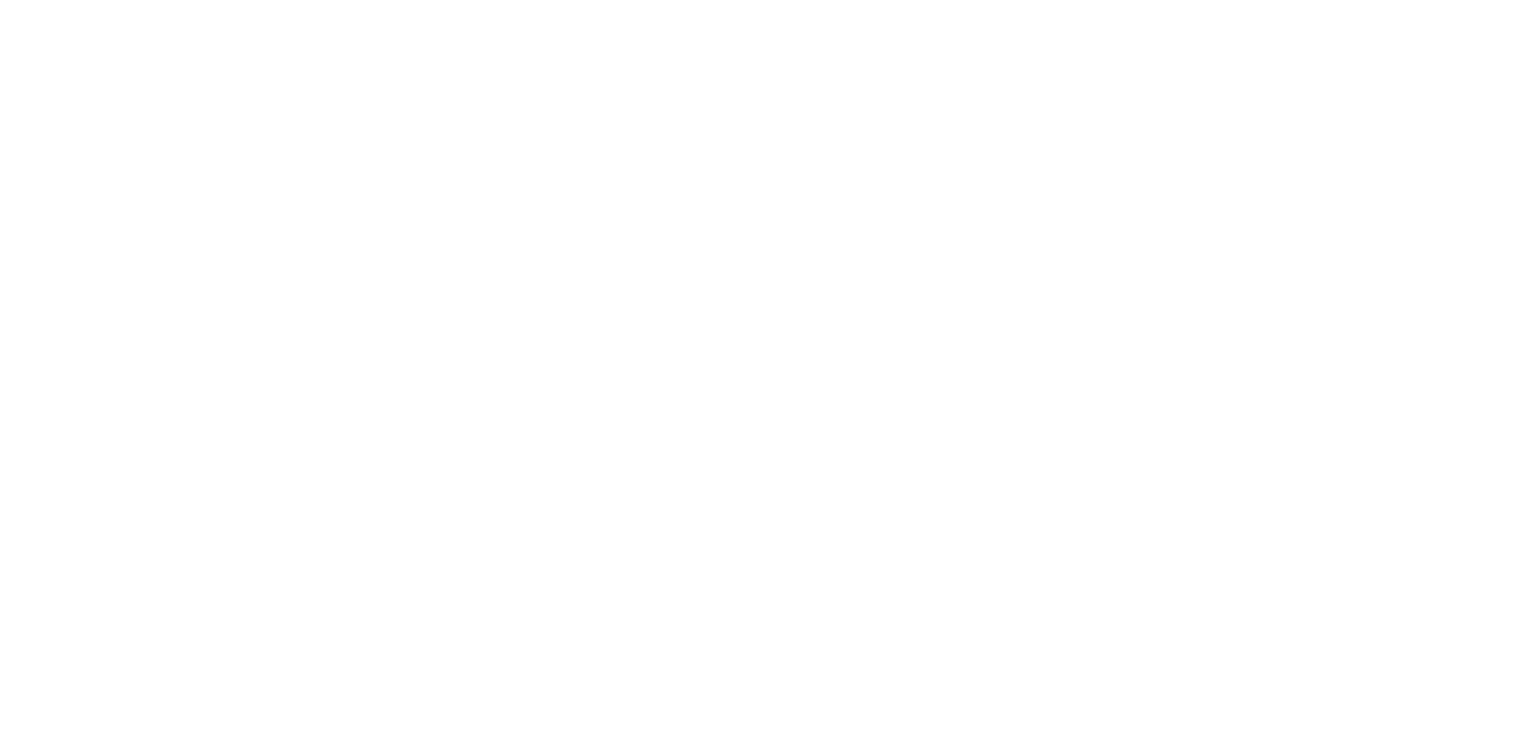 scroll, scrollTop: 0, scrollLeft: 0, axis: both 